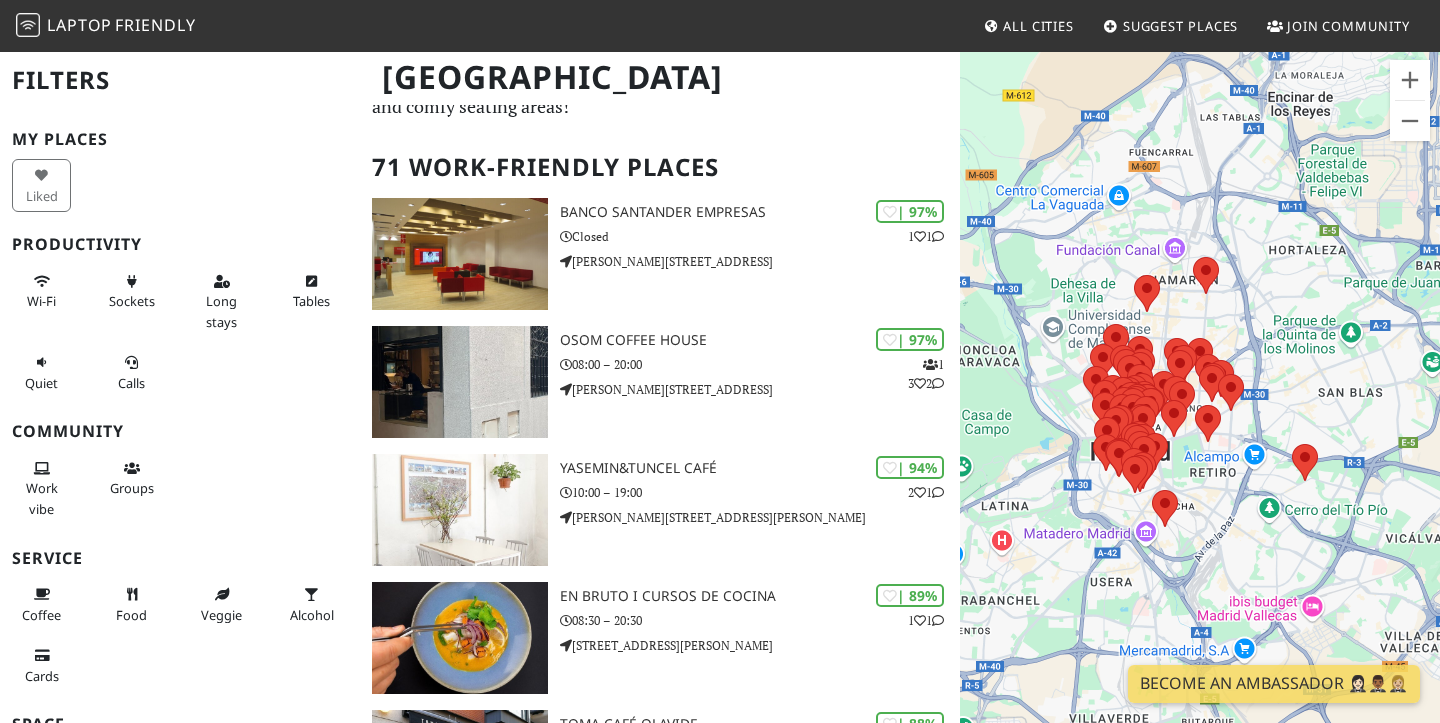 scroll, scrollTop: 107, scrollLeft: 0, axis: vertical 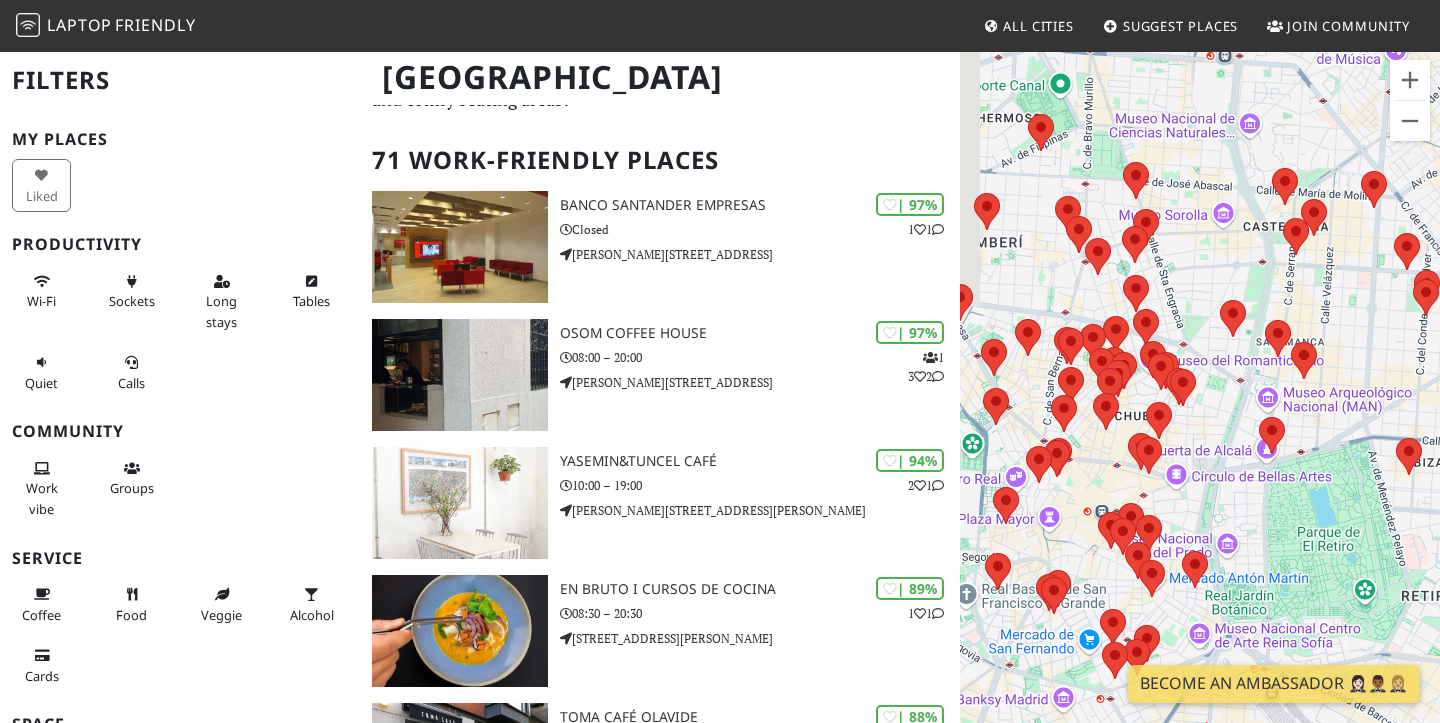drag, startPoint x: 1255, startPoint y: 413, endPoint x: 1439, endPoint y: 406, distance: 184.1331 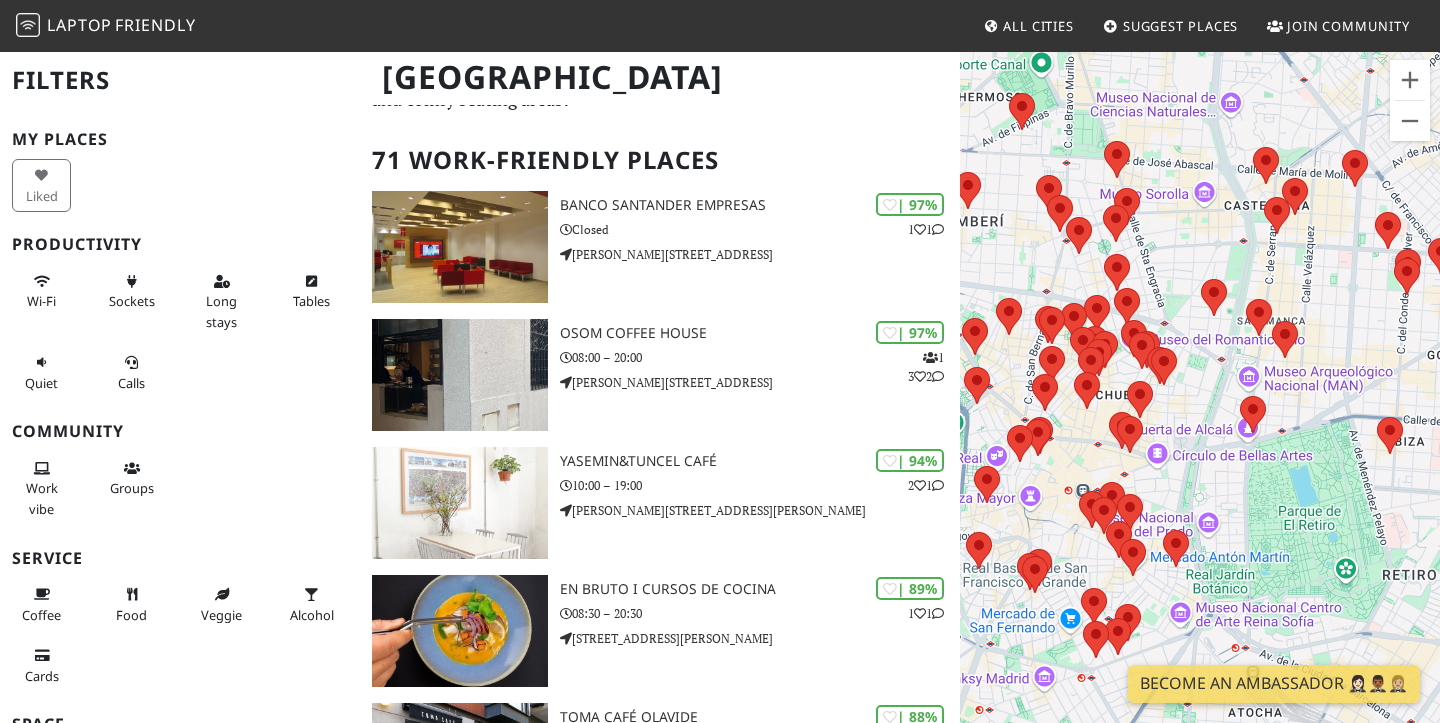 drag, startPoint x: 1110, startPoint y: 473, endPoint x: 1080, endPoint y: 452, distance: 36.619667 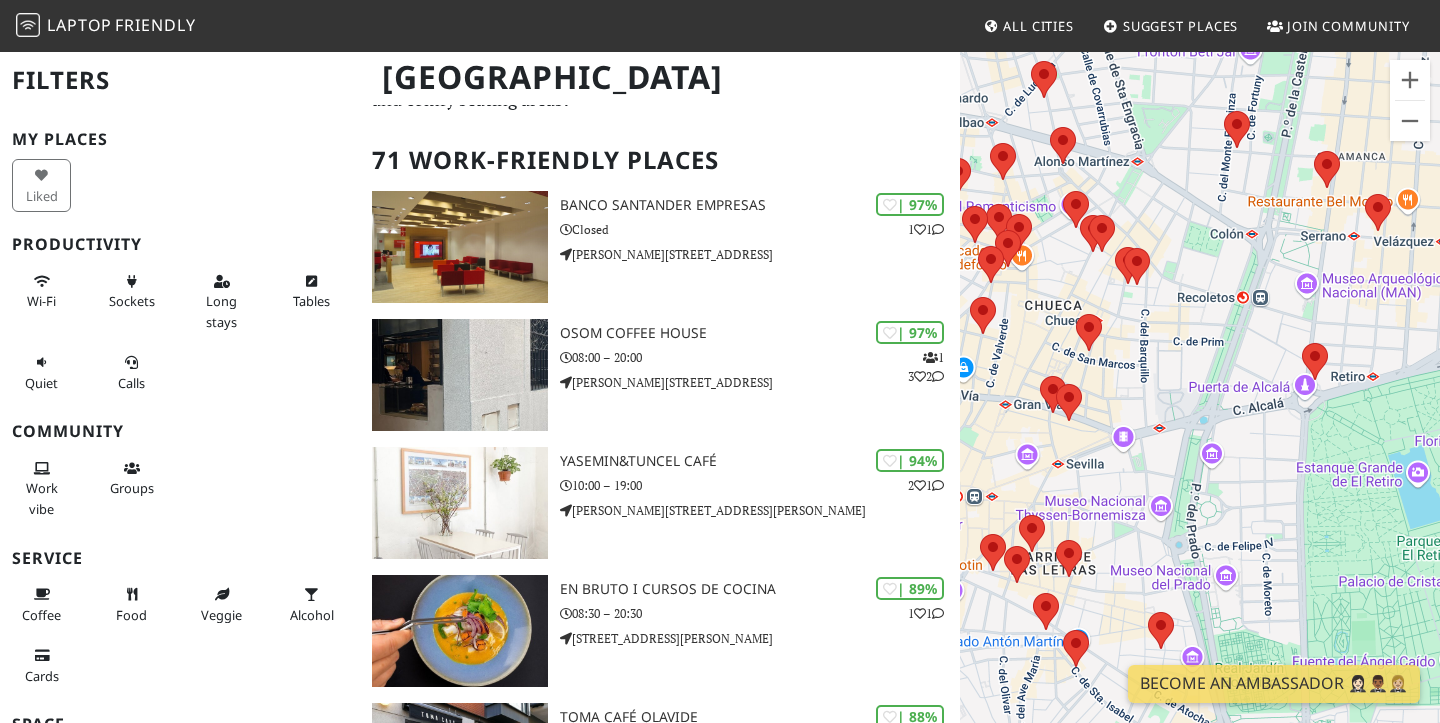 drag, startPoint x: 1306, startPoint y: 493, endPoint x: 1262, endPoint y: 455, distance: 58.137768 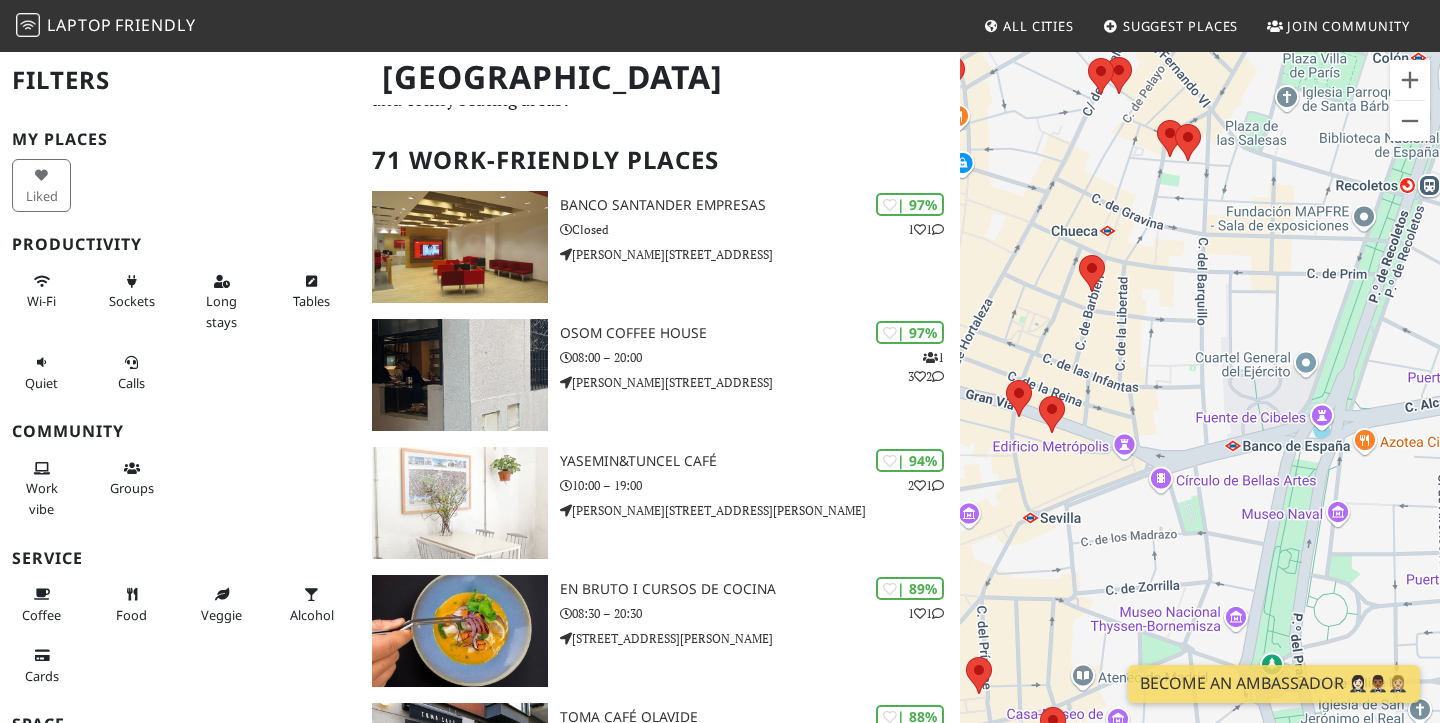 drag, startPoint x: 1157, startPoint y: 408, endPoint x: 1252, endPoint y: 406, distance: 95.02105 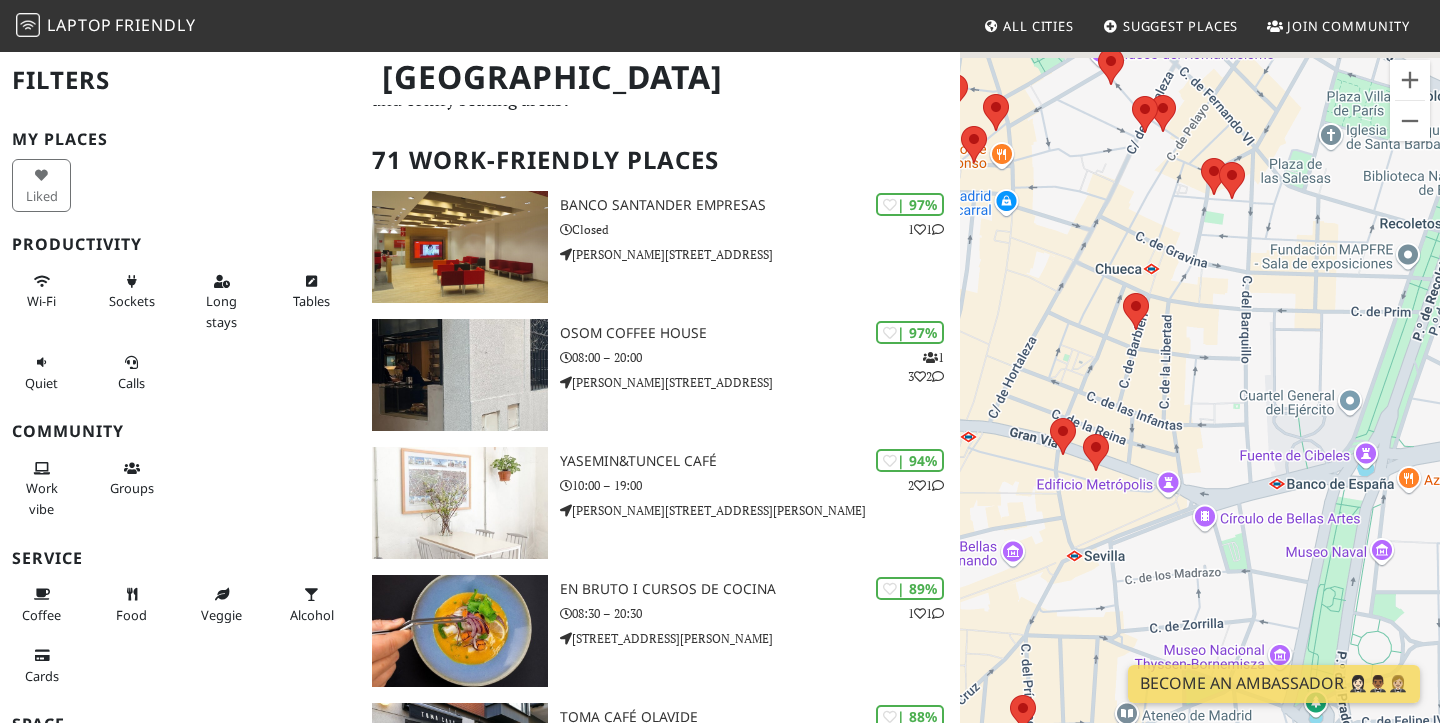 drag, startPoint x: 1059, startPoint y: 432, endPoint x: 1112, endPoint y: 471, distance: 65.802734 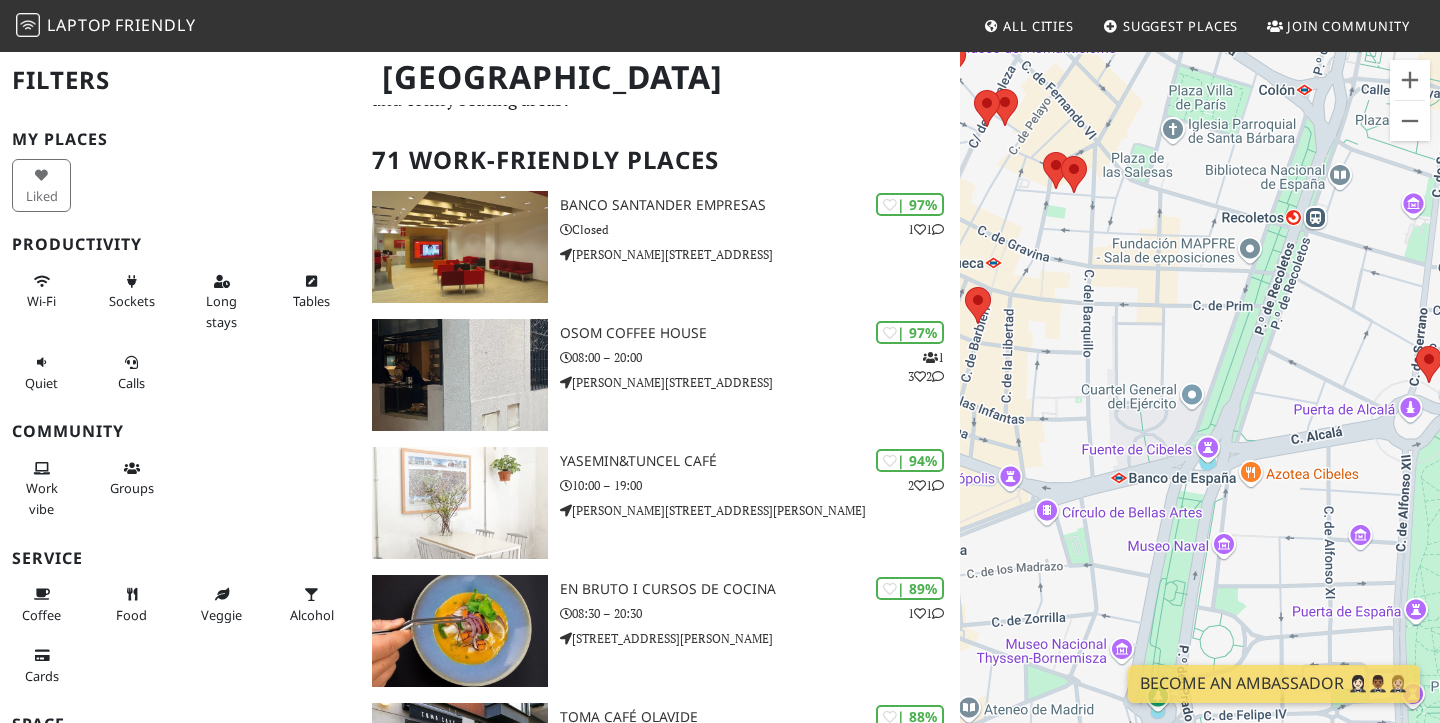 drag, startPoint x: 1310, startPoint y: 431, endPoint x: 1101, endPoint y: 380, distance: 215.13252 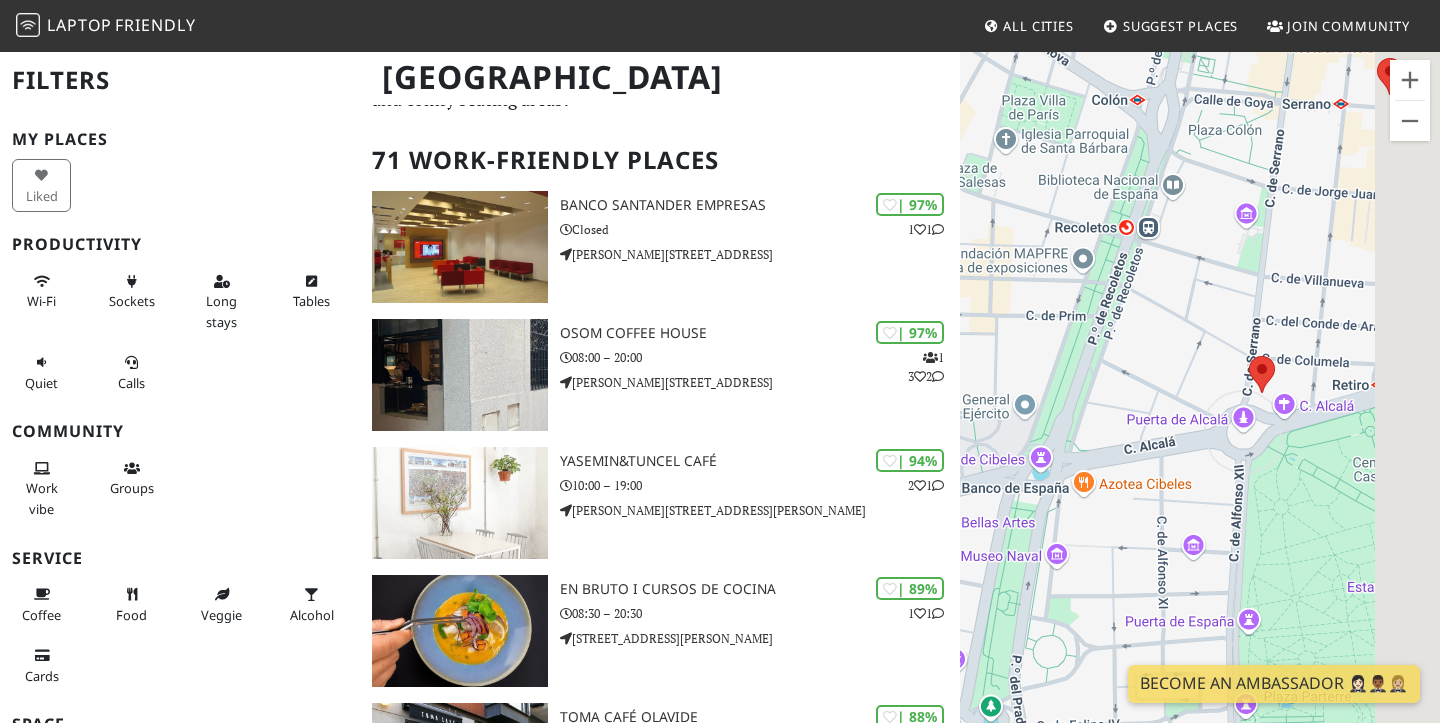 drag, startPoint x: 1376, startPoint y: 392, endPoint x: 1212, endPoint y: 413, distance: 165.33905 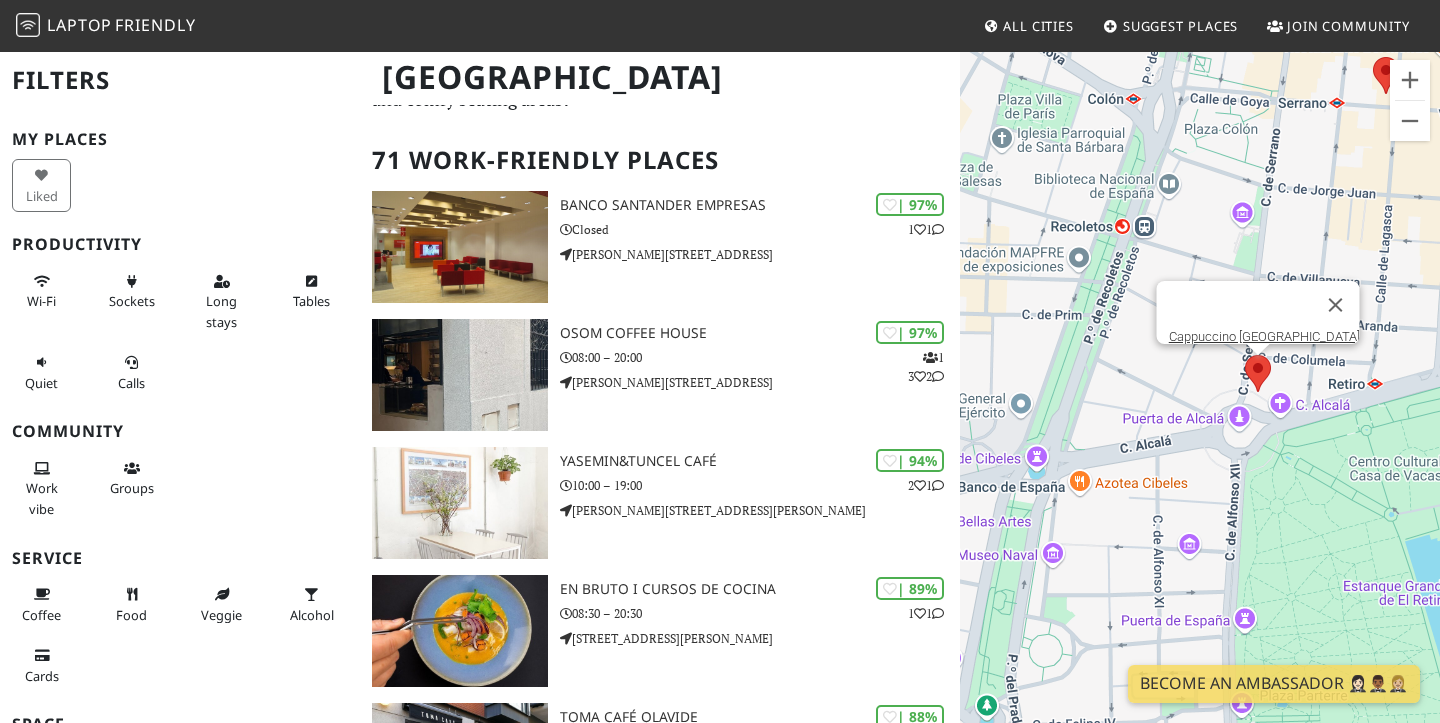 click at bounding box center [1245, 355] 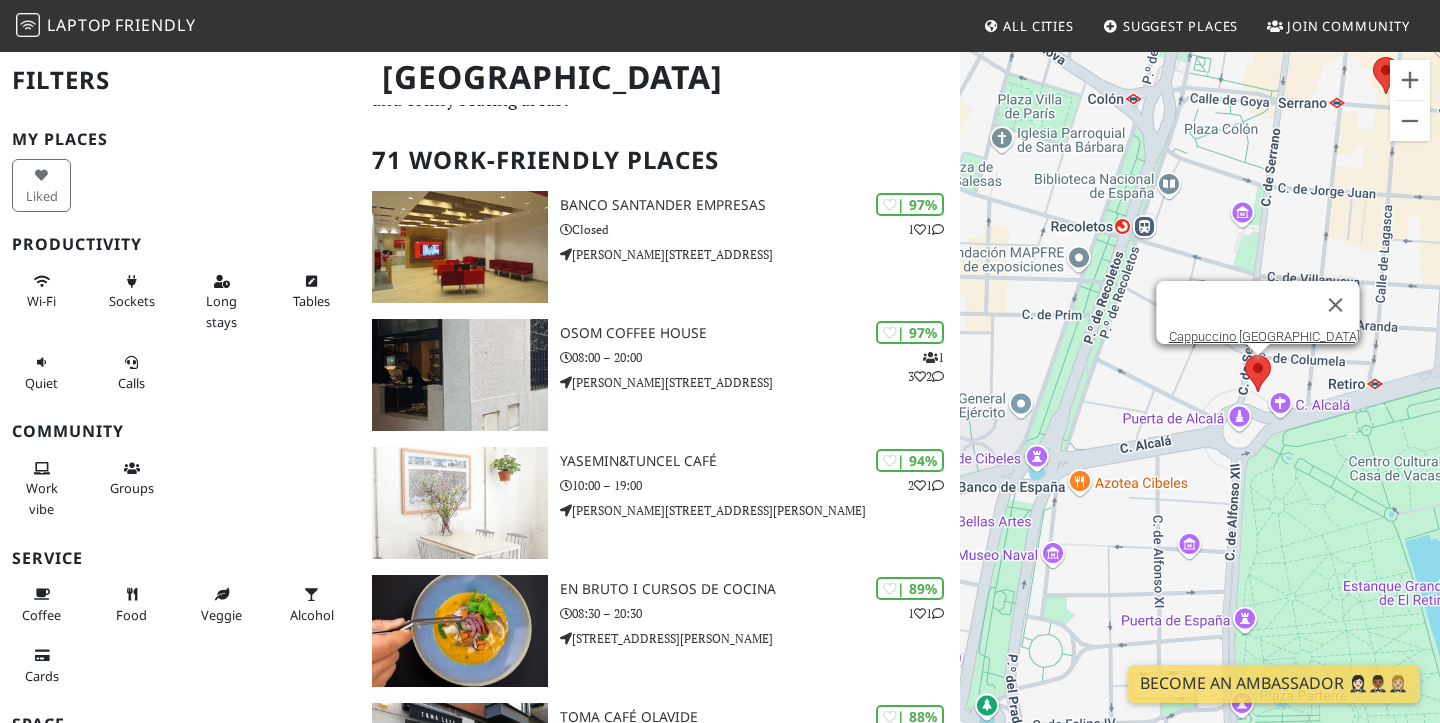 click at bounding box center [1245, 355] 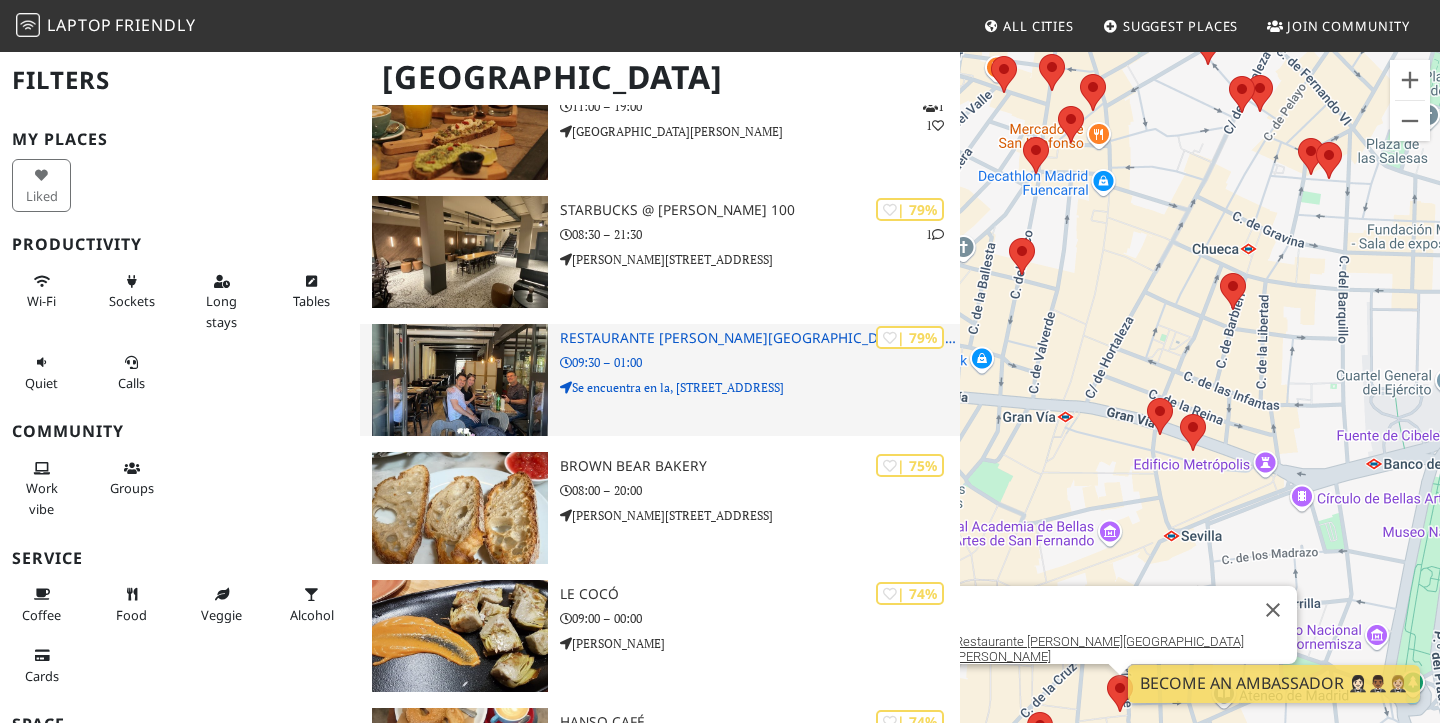 scroll, scrollTop: 1514, scrollLeft: 0, axis: vertical 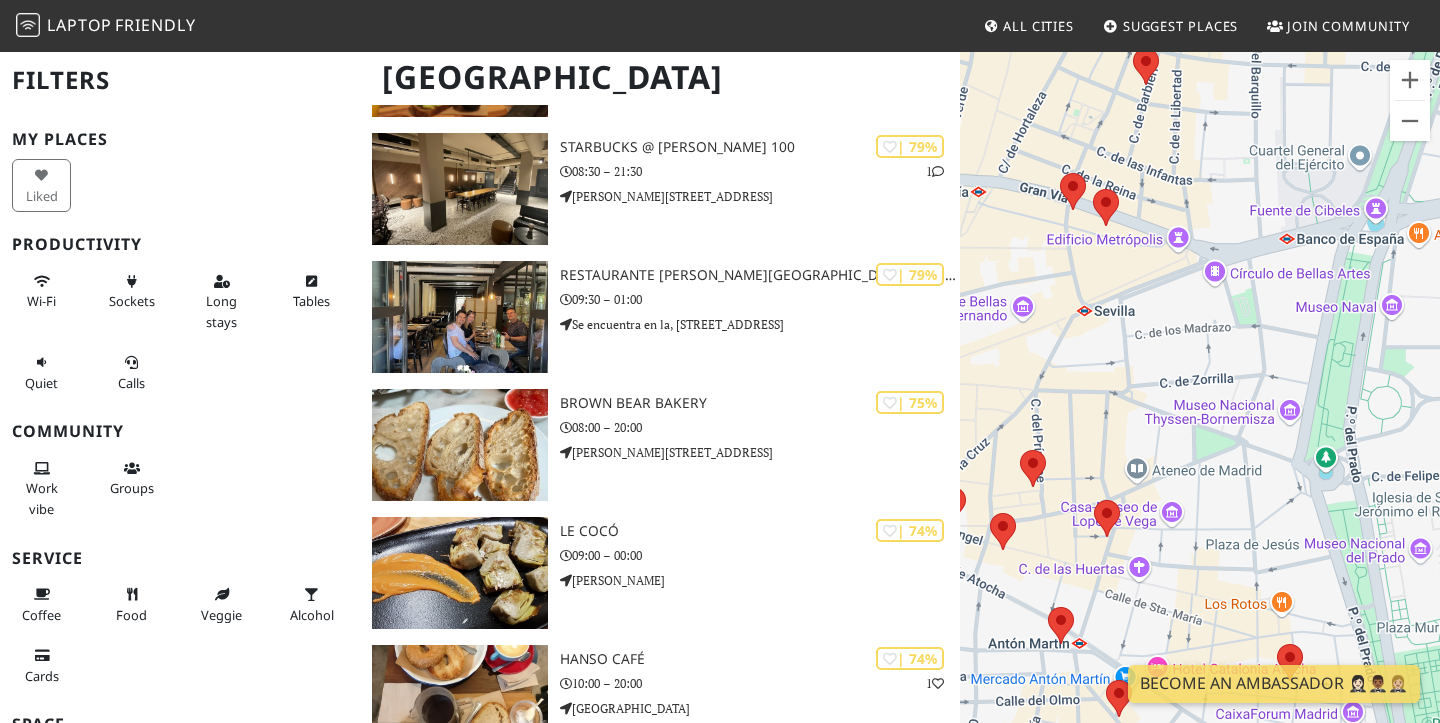 drag, startPoint x: 1216, startPoint y: 456, endPoint x: 1123, endPoint y: 274, distance: 204.38445 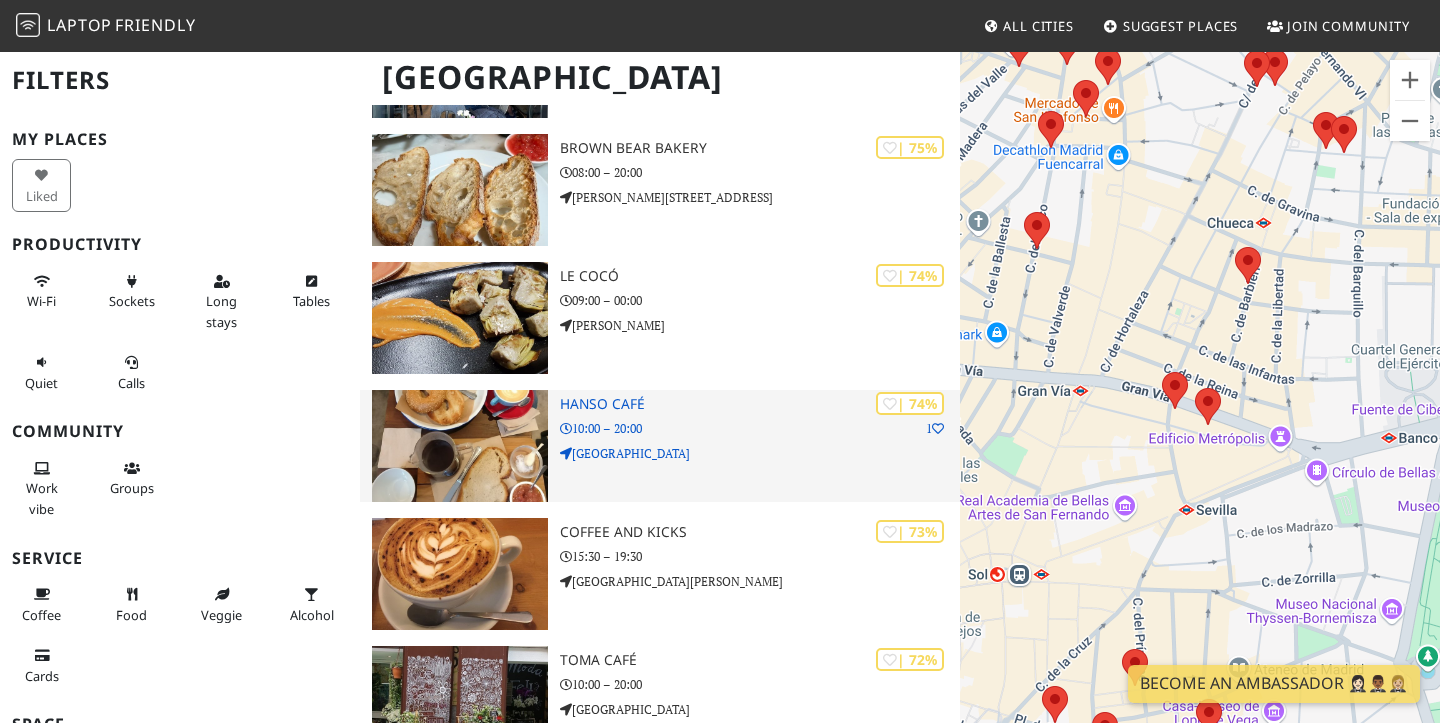 scroll, scrollTop: 1844, scrollLeft: 0, axis: vertical 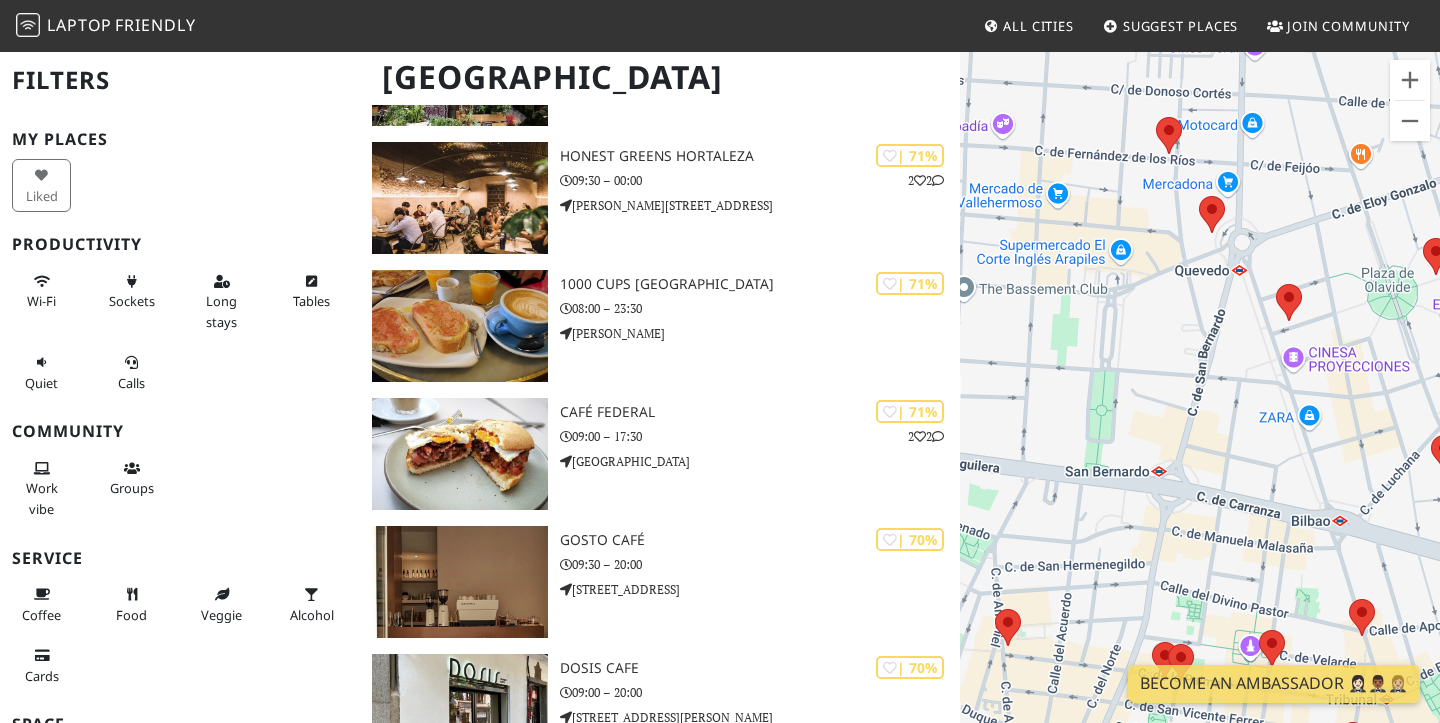 drag, startPoint x: 1098, startPoint y: 488, endPoint x: 1029, endPoint y: 484, distance: 69.115845 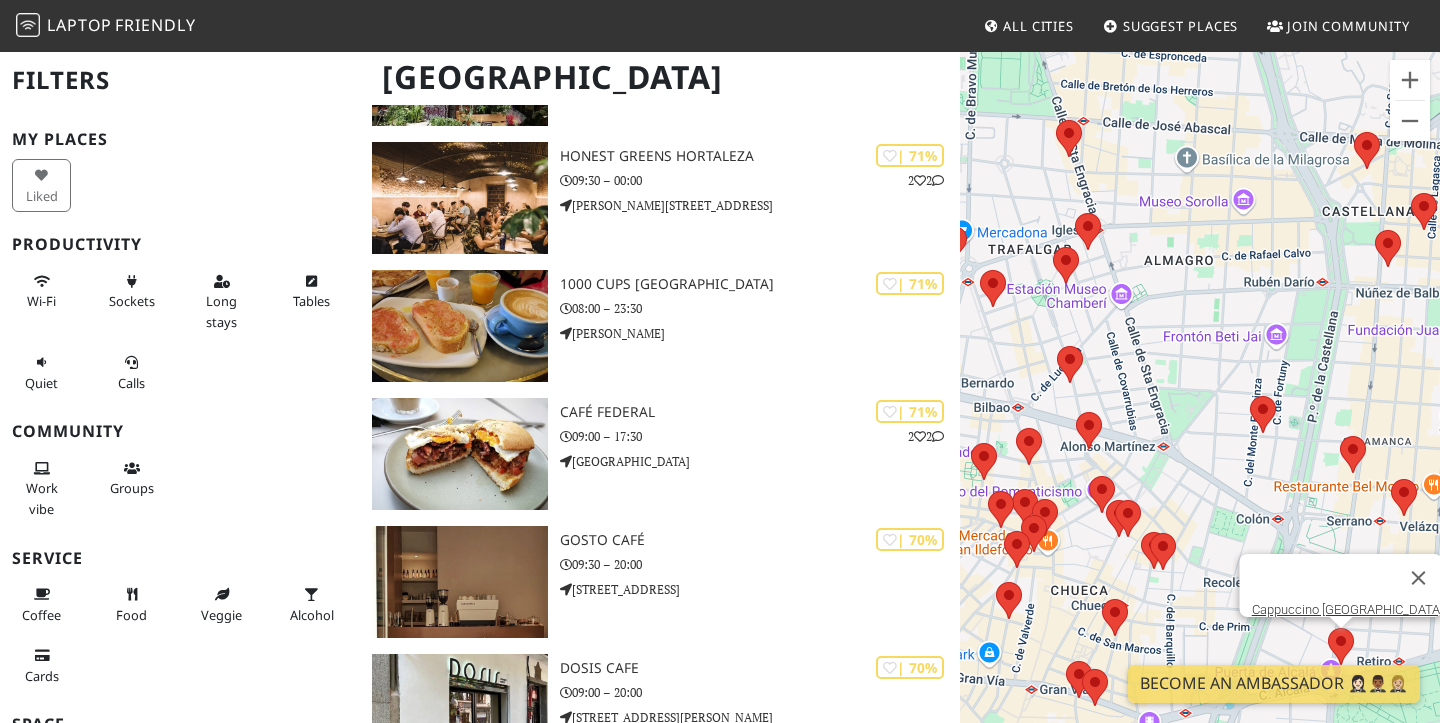 drag, startPoint x: 1210, startPoint y: 512, endPoint x: 1027, endPoint y: 395, distance: 217.20497 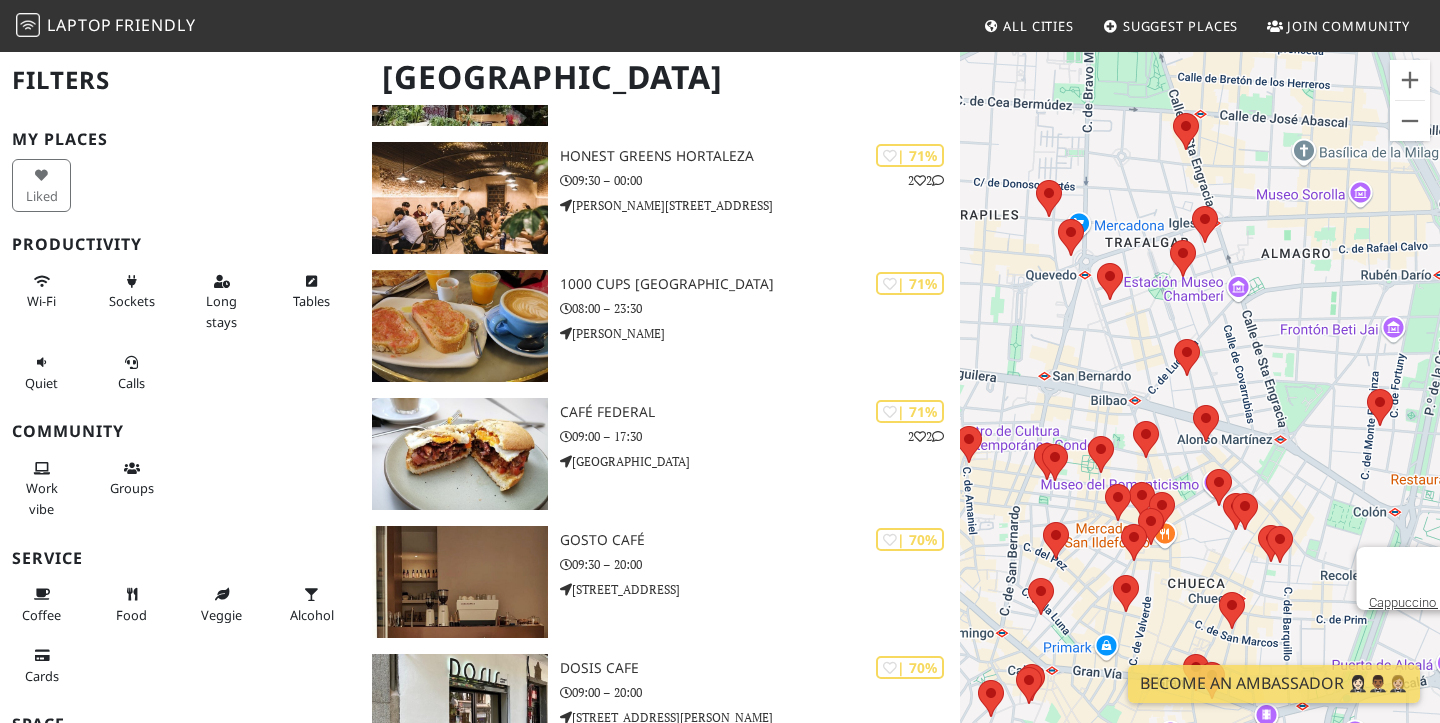 drag, startPoint x: 1089, startPoint y: 408, endPoint x: 1241, endPoint y: 425, distance: 152.94771 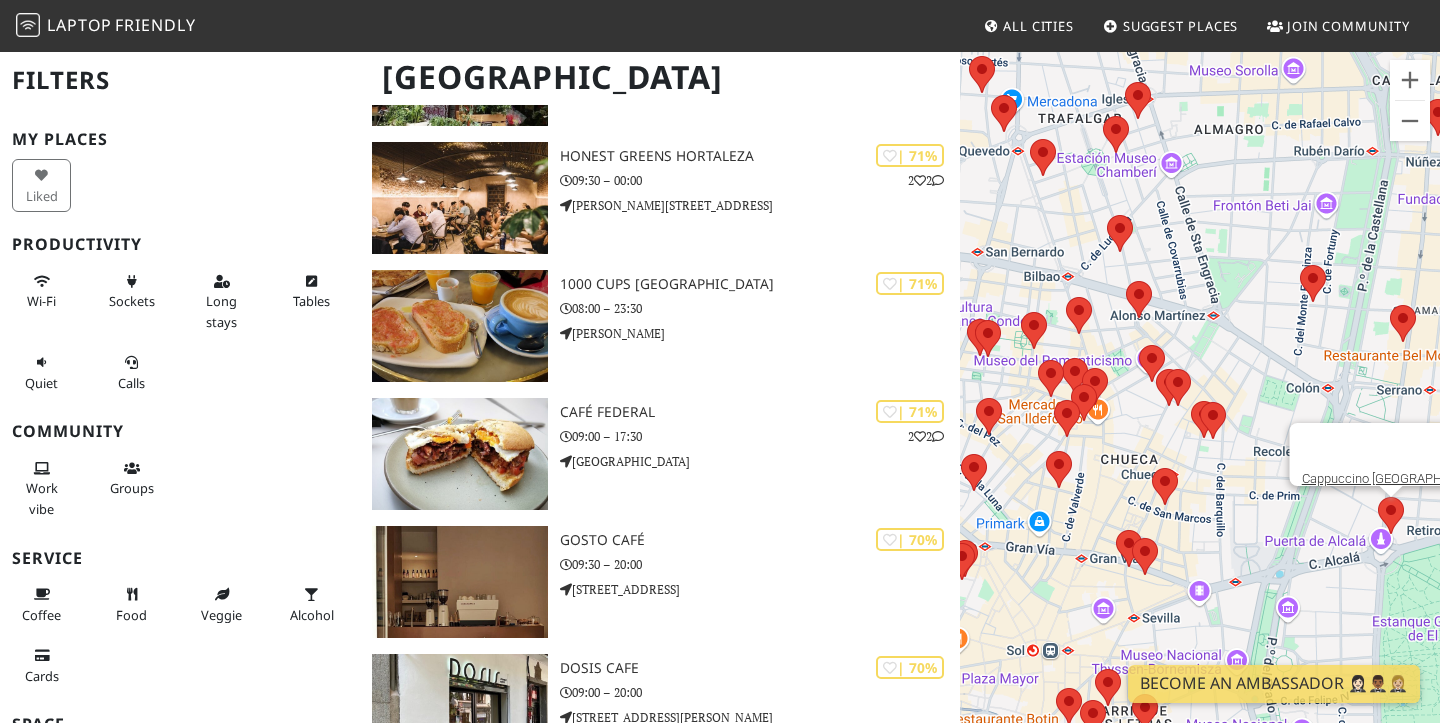 drag, startPoint x: 1372, startPoint y: 480, endPoint x: 1286, endPoint y: 352, distance: 154.20766 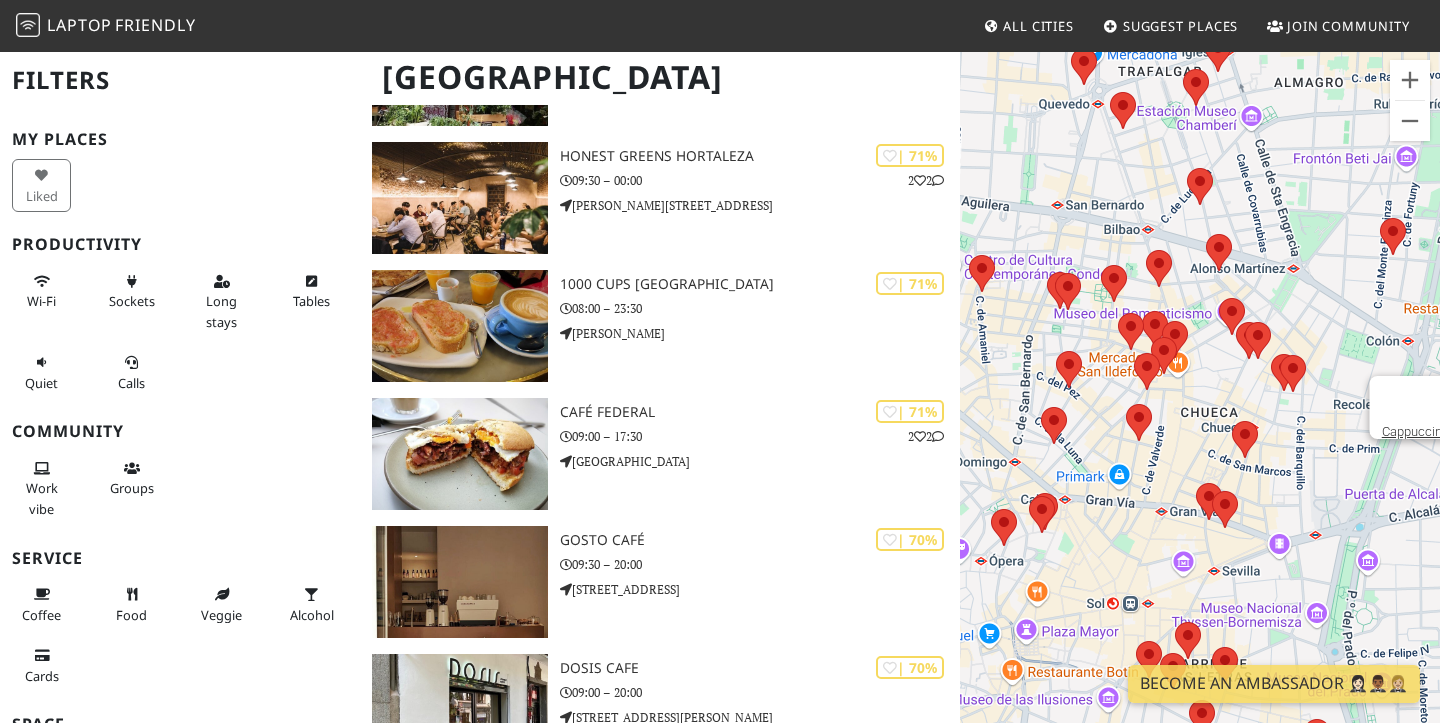 drag, startPoint x: 1228, startPoint y: 375, endPoint x: 1316, endPoint y: 324, distance: 101.71037 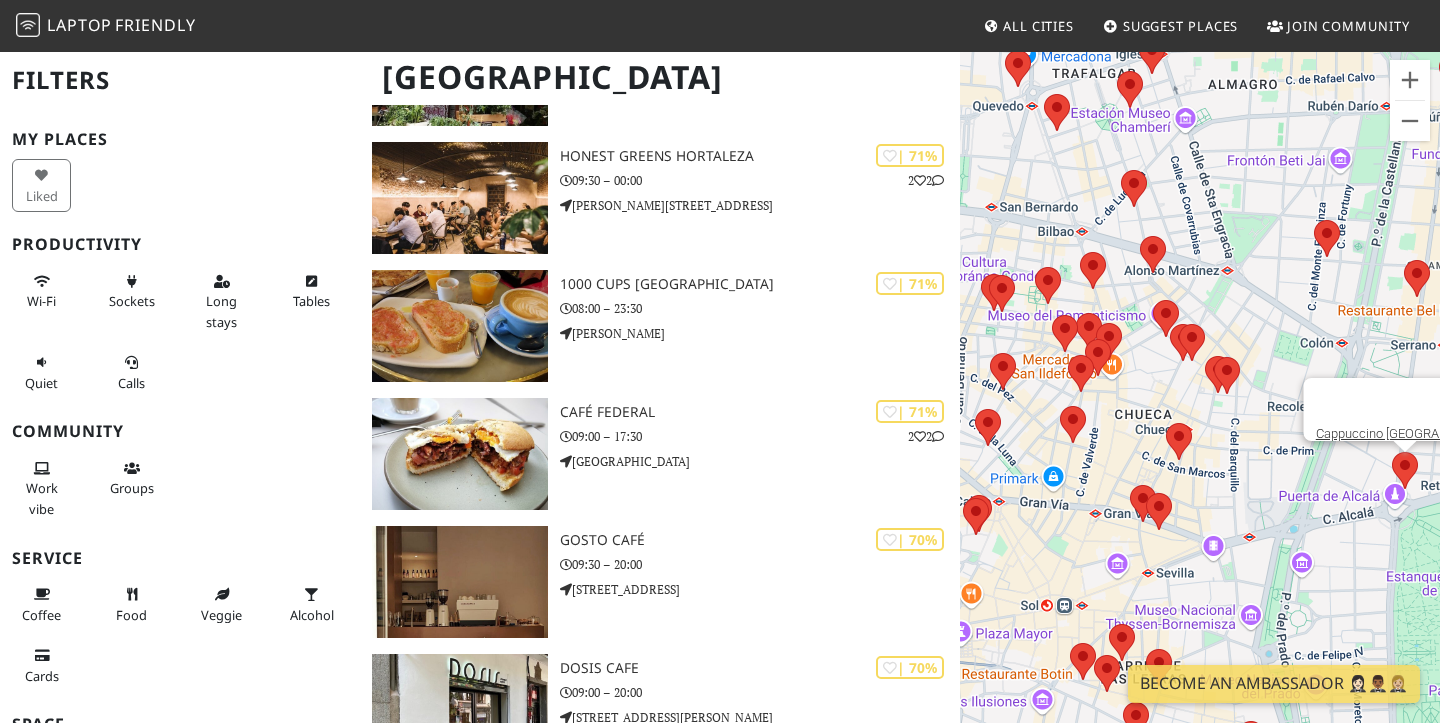 drag, startPoint x: 1297, startPoint y: 528, endPoint x: 1218, endPoint y: 525, distance: 79.05694 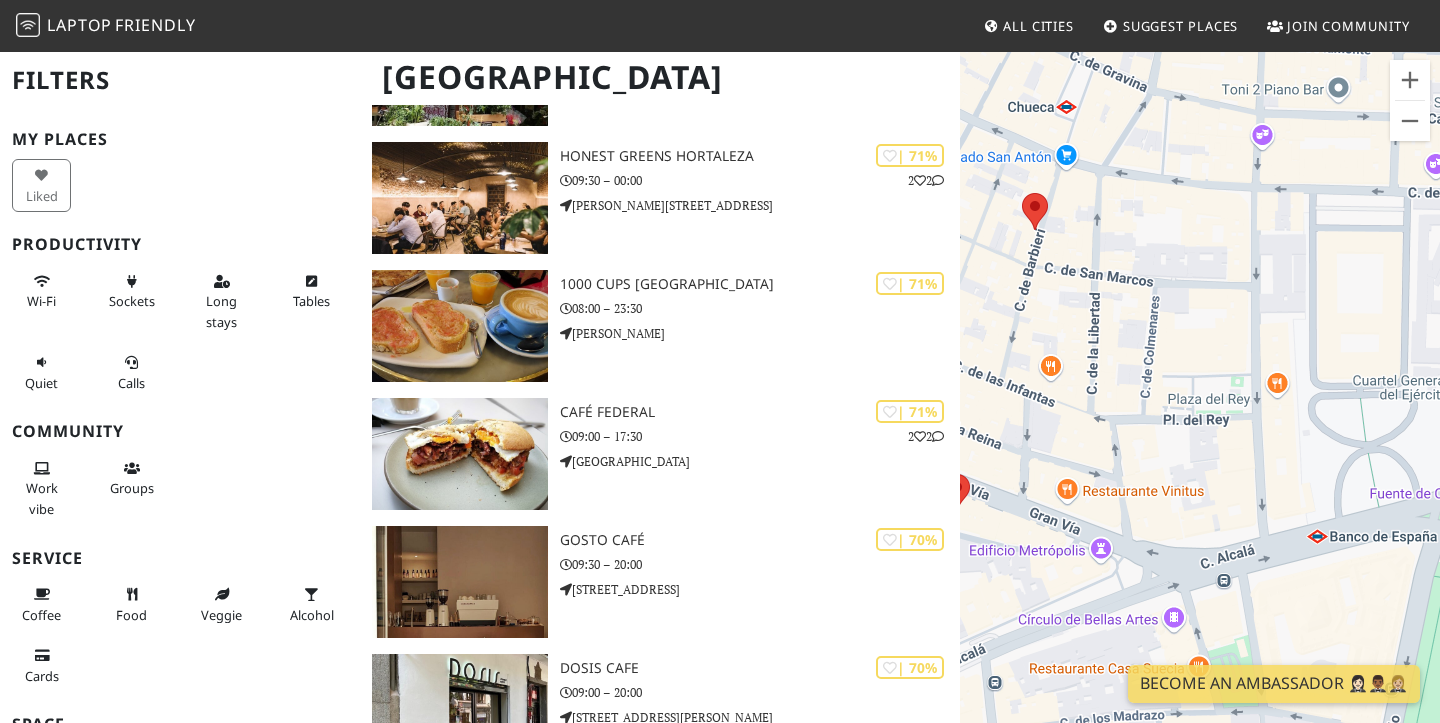 drag, startPoint x: 1254, startPoint y: 489, endPoint x: 1294, endPoint y: 488, distance: 40.012497 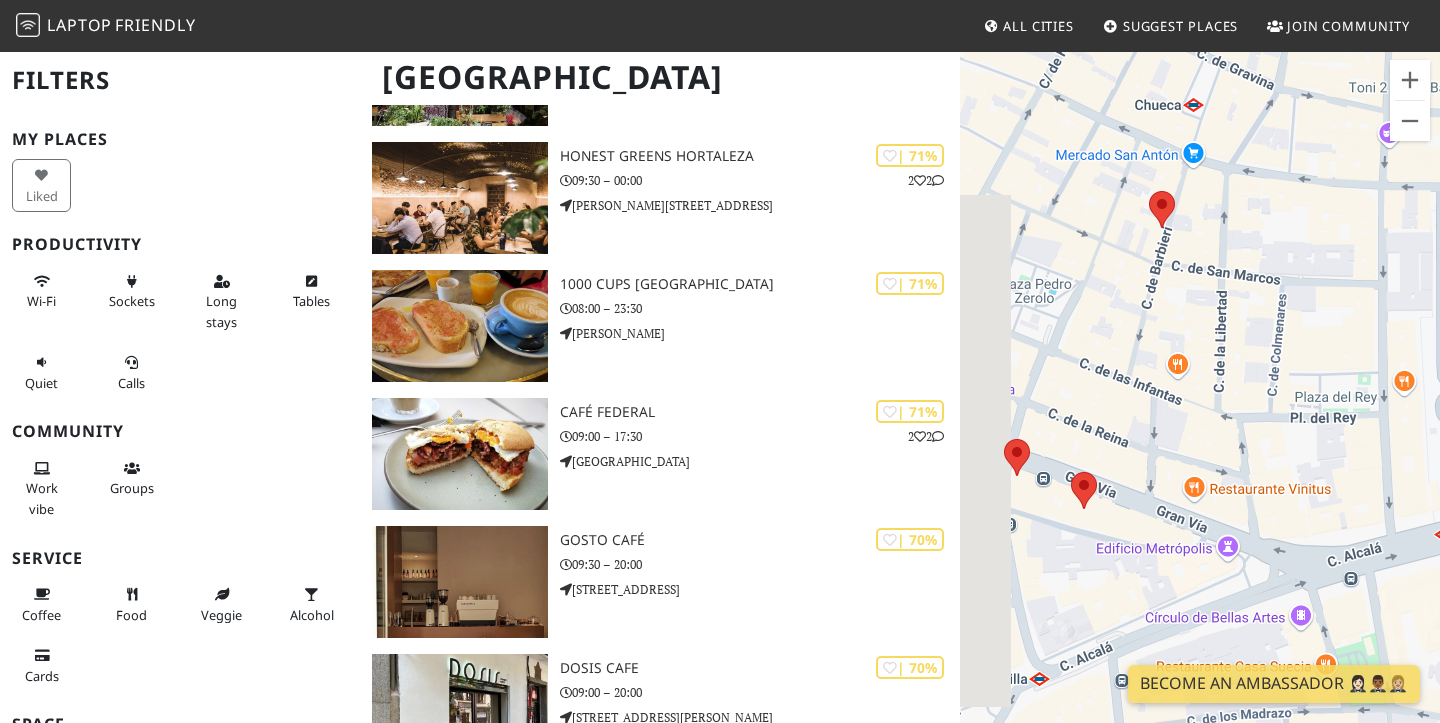 drag, startPoint x: 1195, startPoint y: 510, endPoint x: 1340, endPoint y: 509, distance: 145.00345 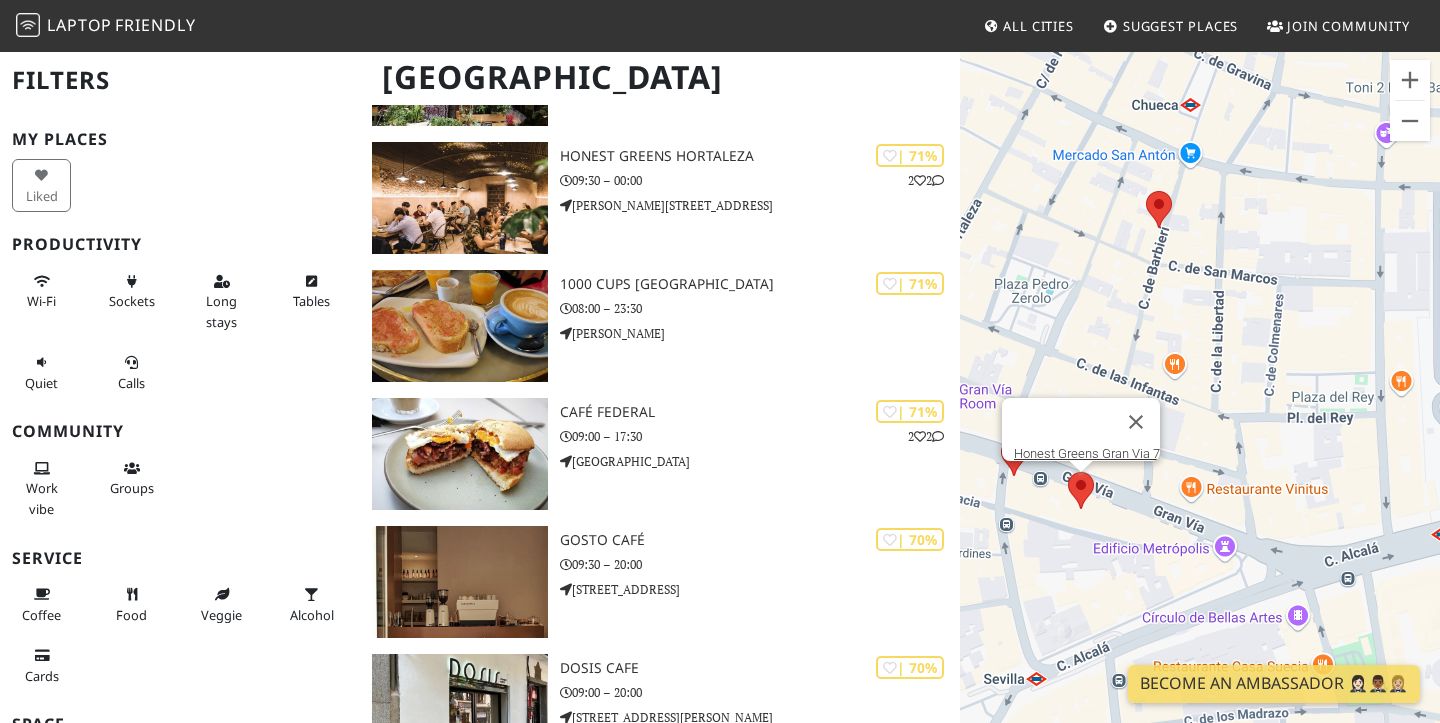 click on "To navigate, press the arrow keys. Cappuccino [GEOGRAPHIC_DATA] Honest Greens Gran Via 7" at bounding box center (1200, 411) 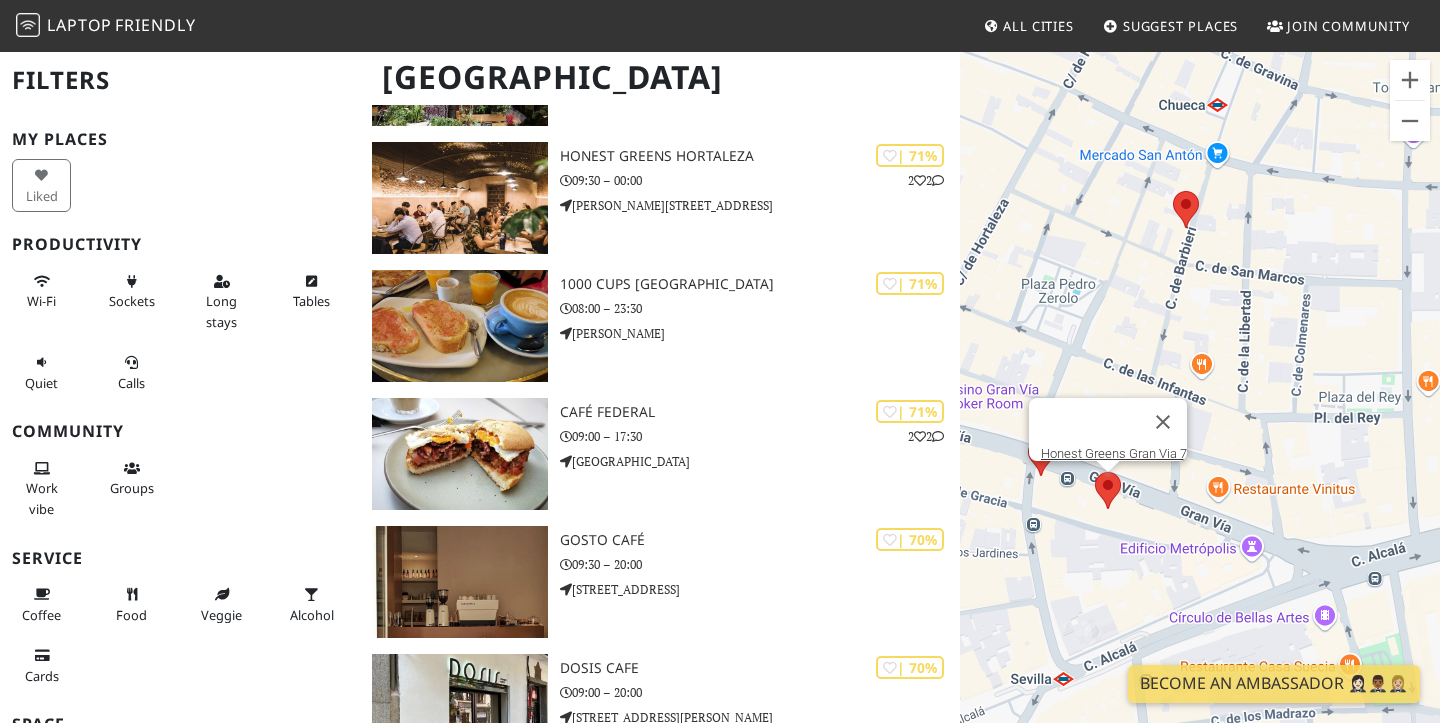 click at bounding box center [1095, 472] 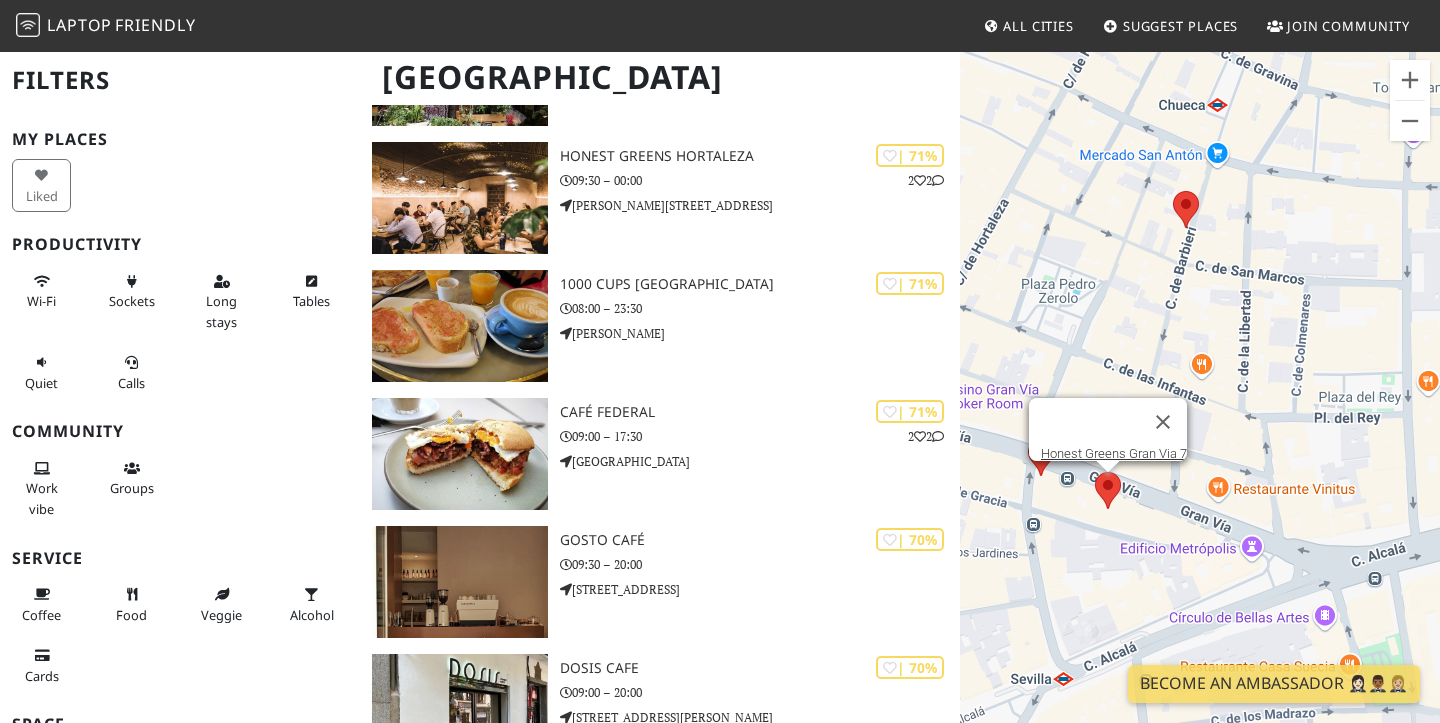 click at bounding box center [1095, 472] 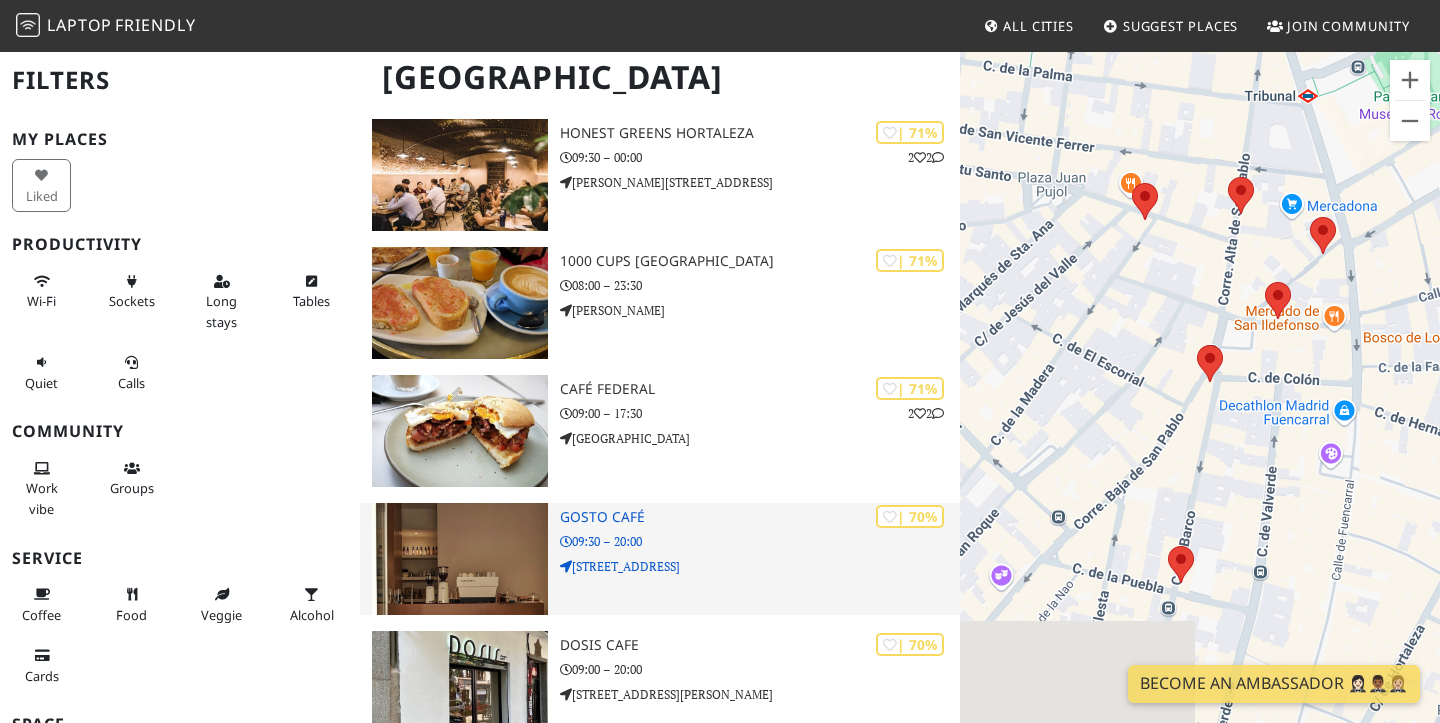 scroll, scrollTop: 2485, scrollLeft: 0, axis: vertical 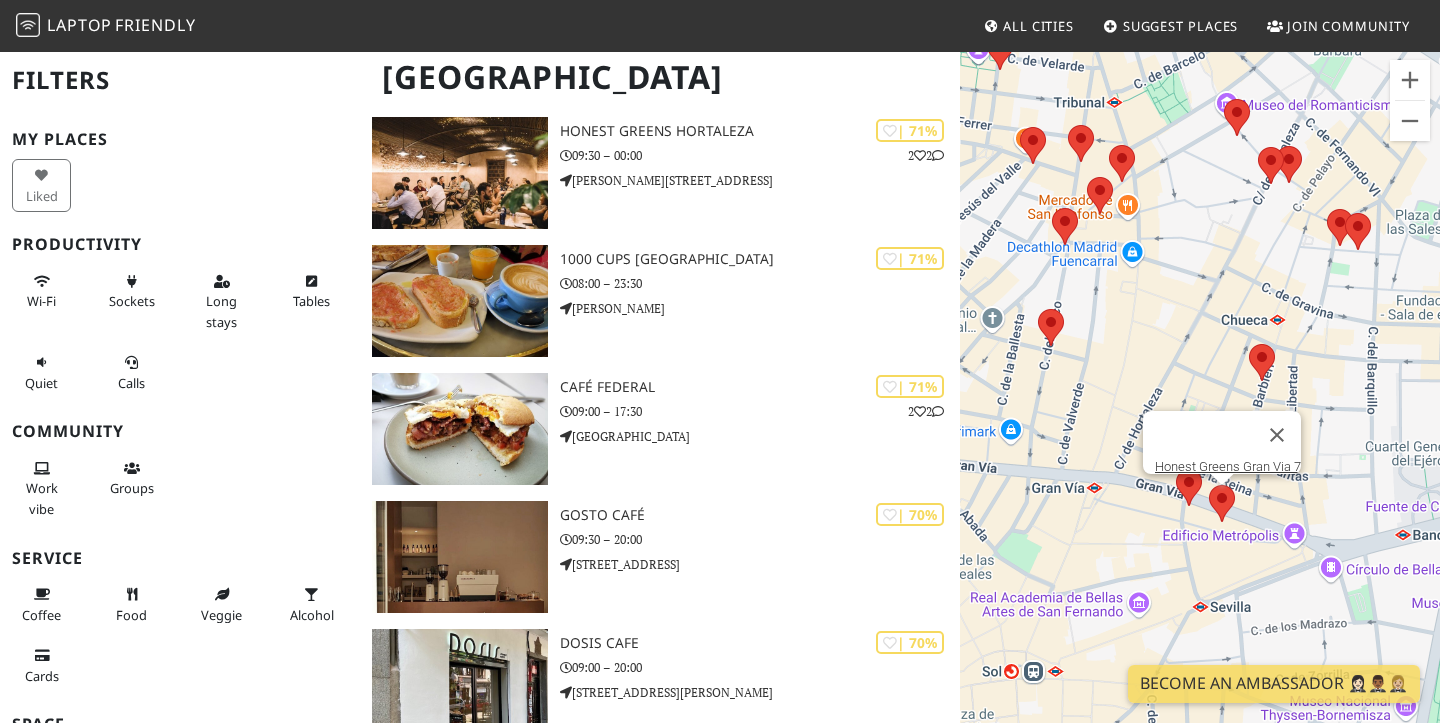 drag, startPoint x: 1196, startPoint y: 488, endPoint x: 1038, endPoint y: 345, distance: 213.10326 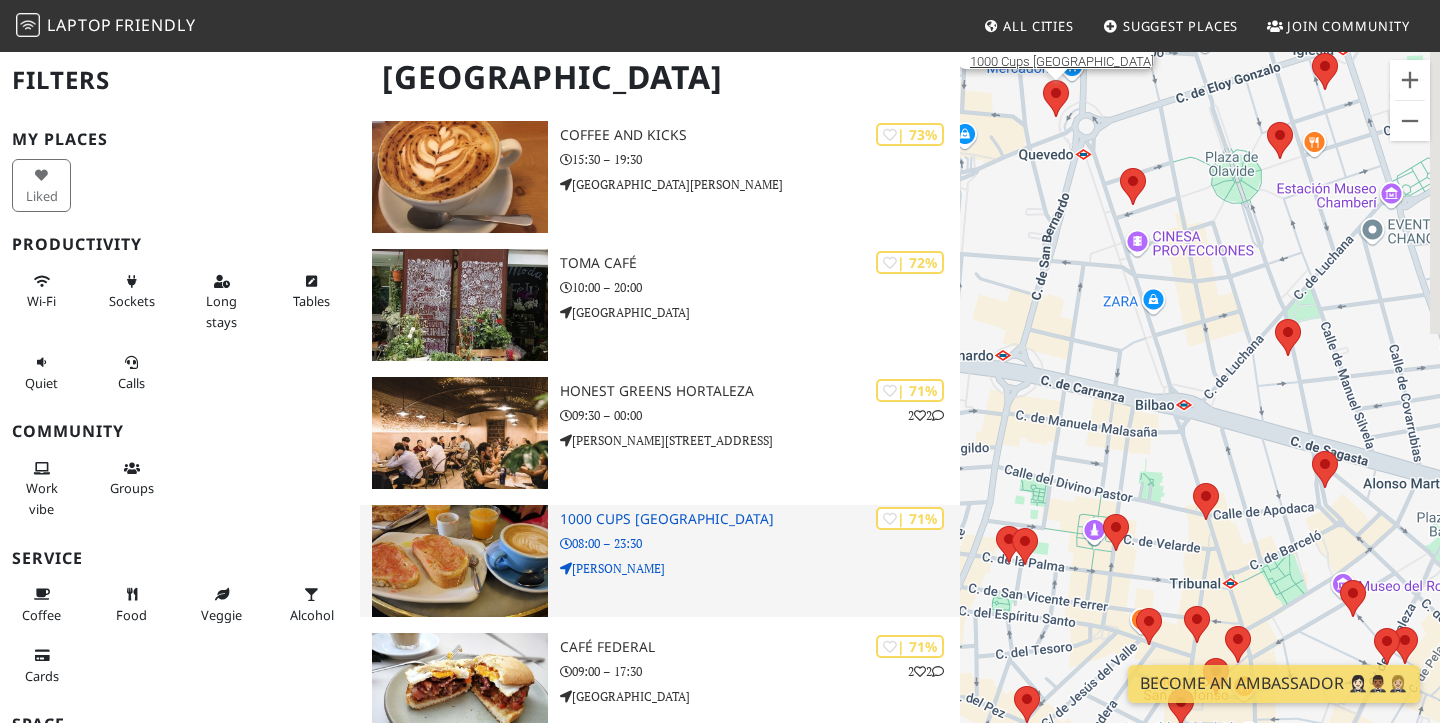 scroll, scrollTop: 2228, scrollLeft: 0, axis: vertical 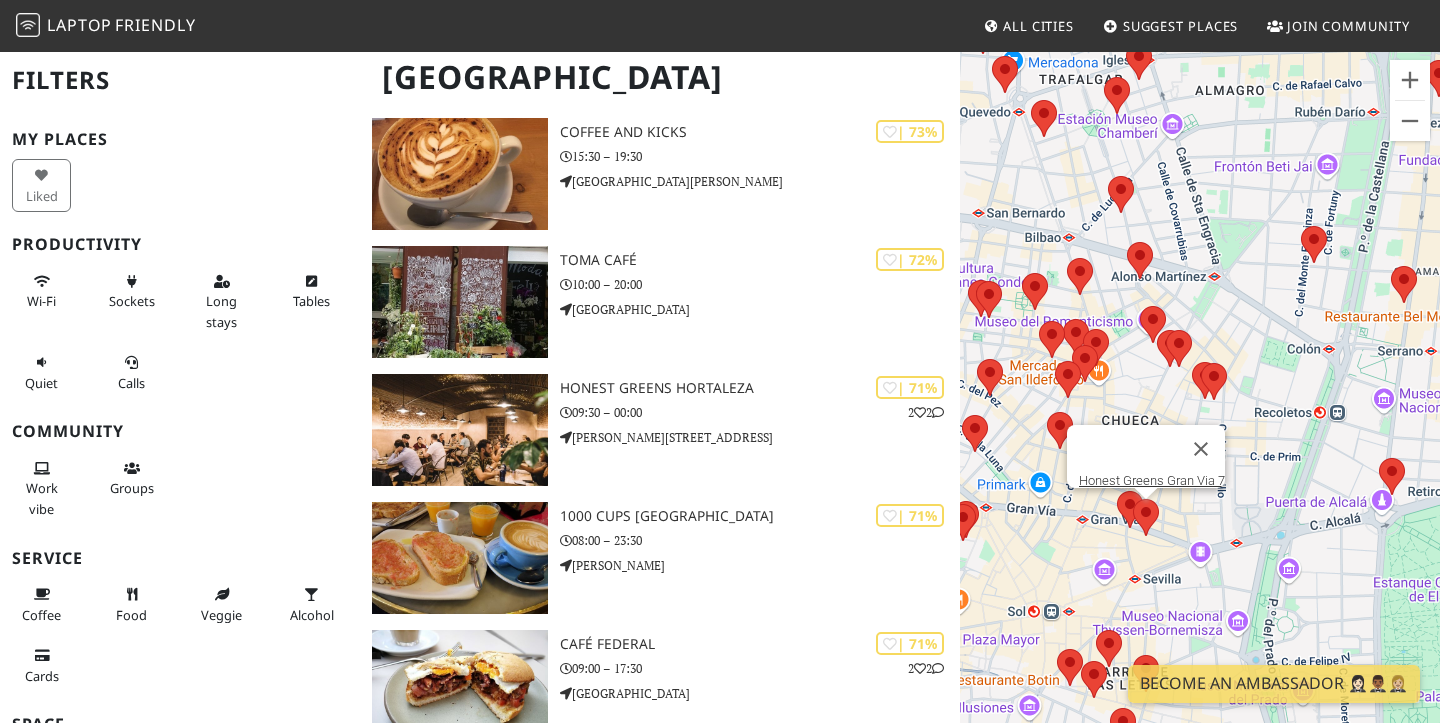drag, startPoint x: 1273, startPoint y: 457, endPoint x: 1016, endPoint y: 263, distance: 322.00156 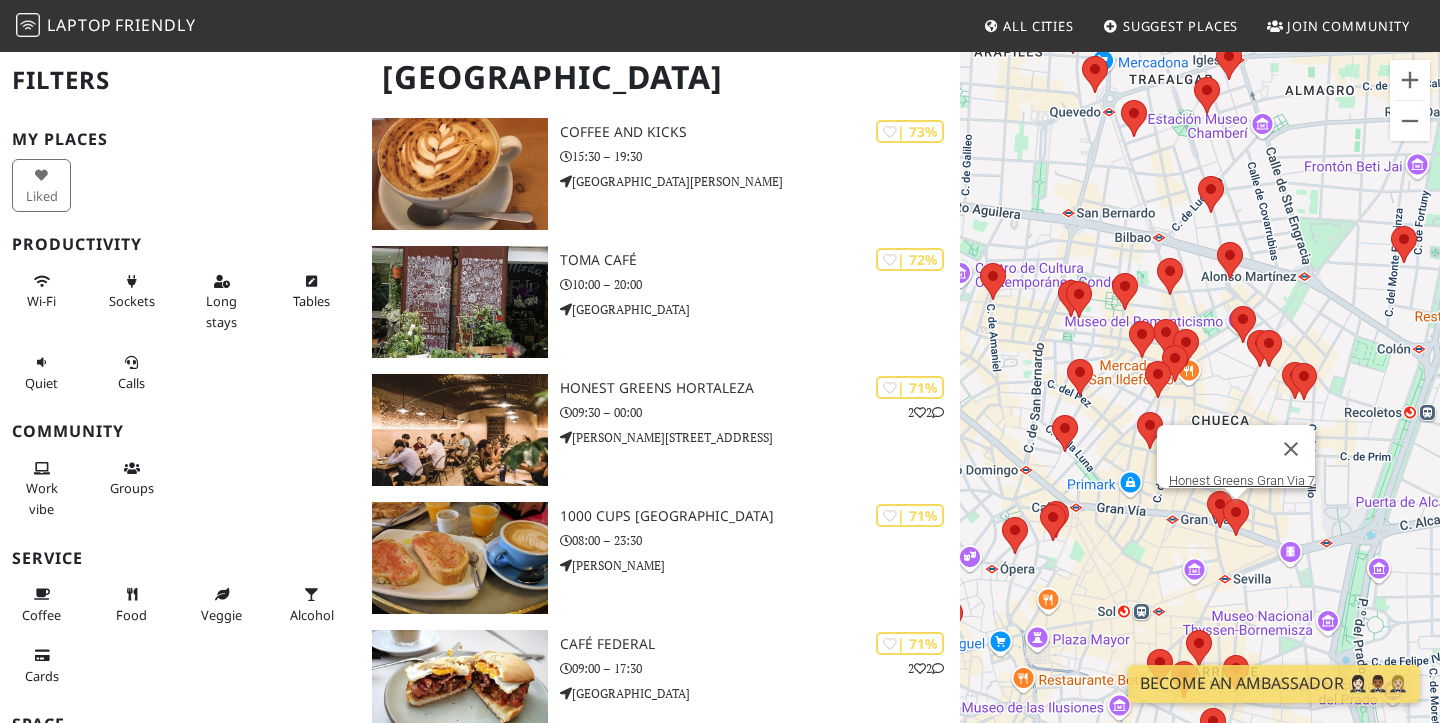 drag, startPoint x: 1284, startPoint y: 513, endPoint x: 1381, endPoint y: 512, distance: 97.00516 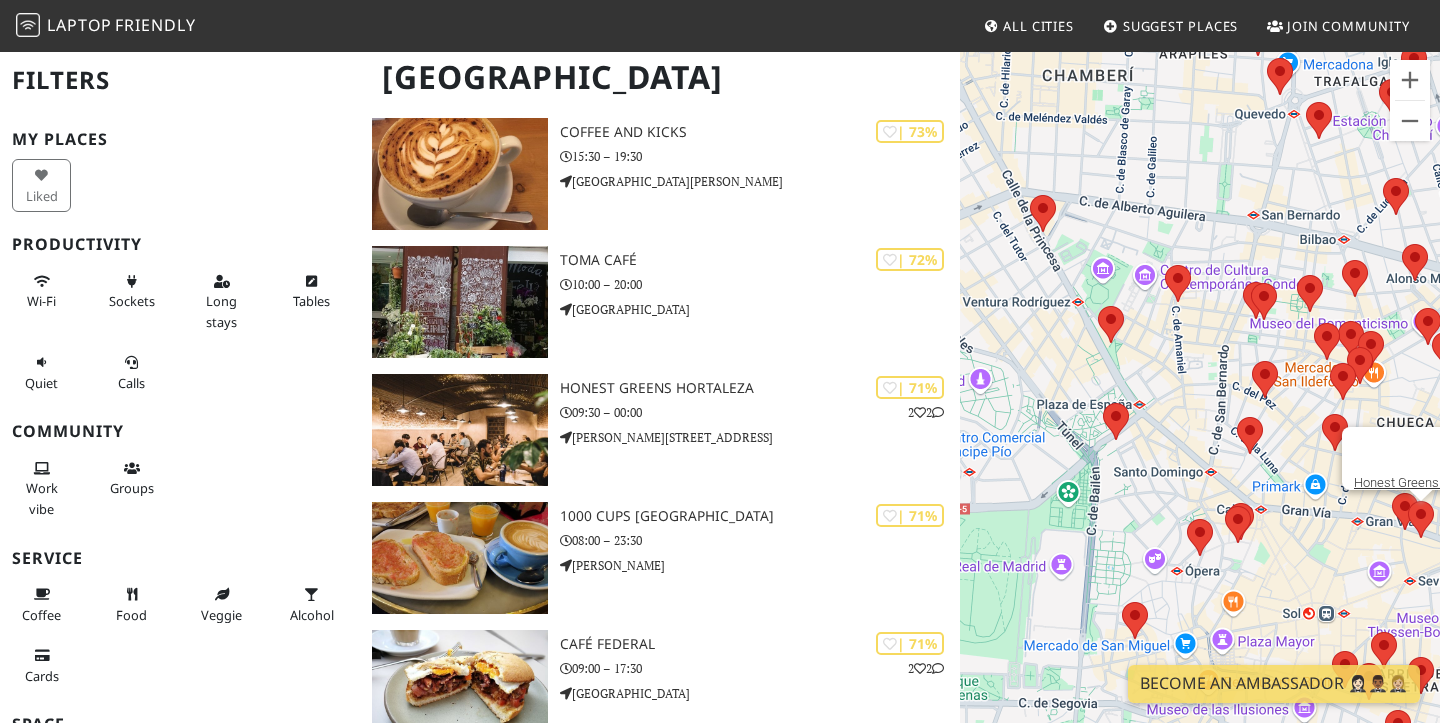 drag, startPoint x: 1015, startPoint y: 352, endPoint x: 1198, endPoint y: 350, distance: 183.01093 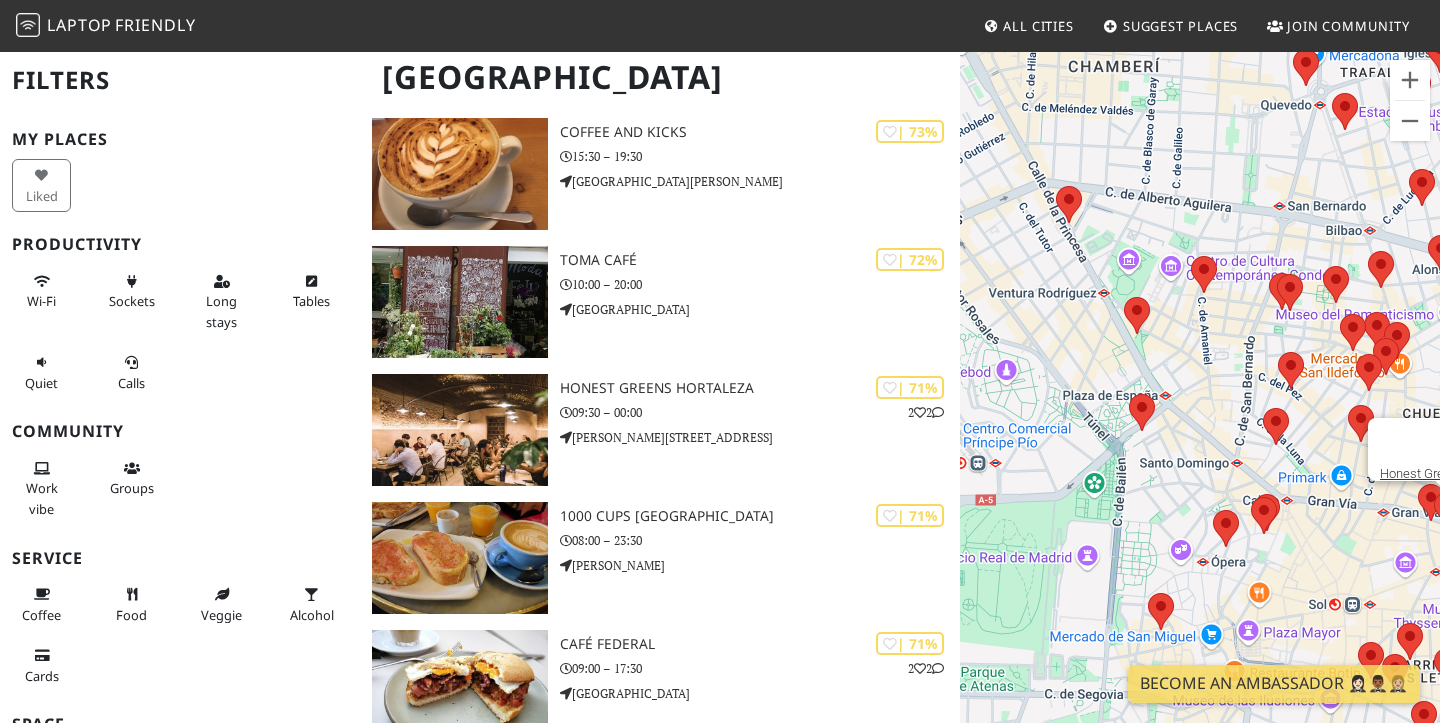 drag, startPoint x: 1154, startPoint y: 445, endPoint x: 1189, endPoint y: 440, distance: 35.35534 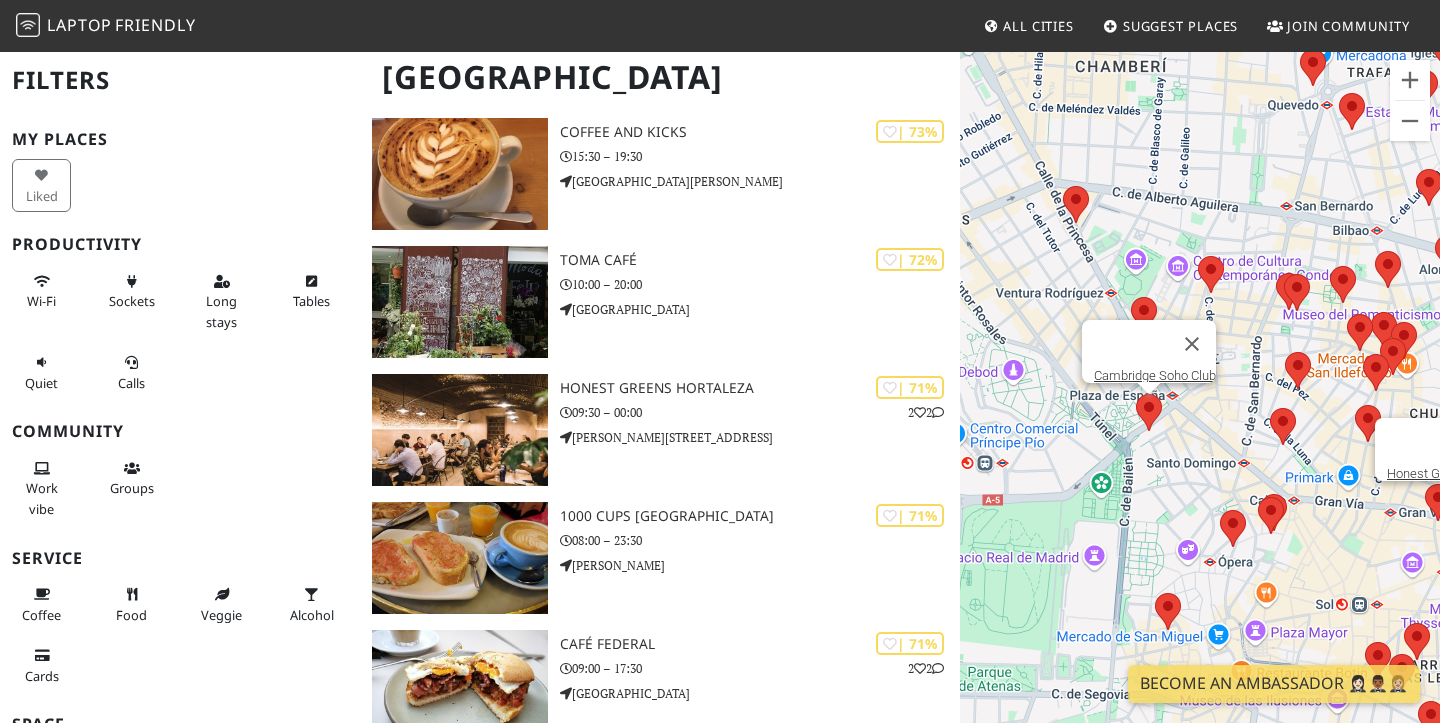 click at bounding box center [1136, 394] 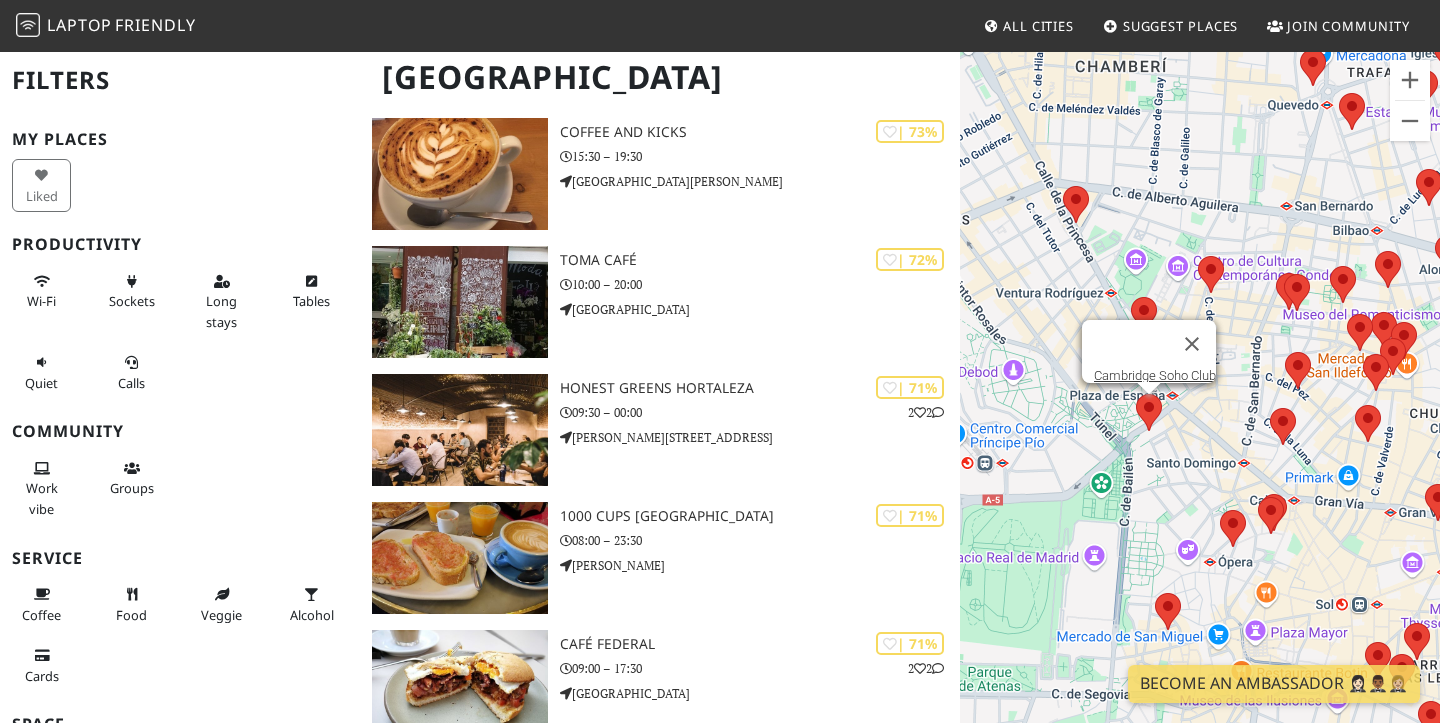 click at bounding box center [1136, 394] 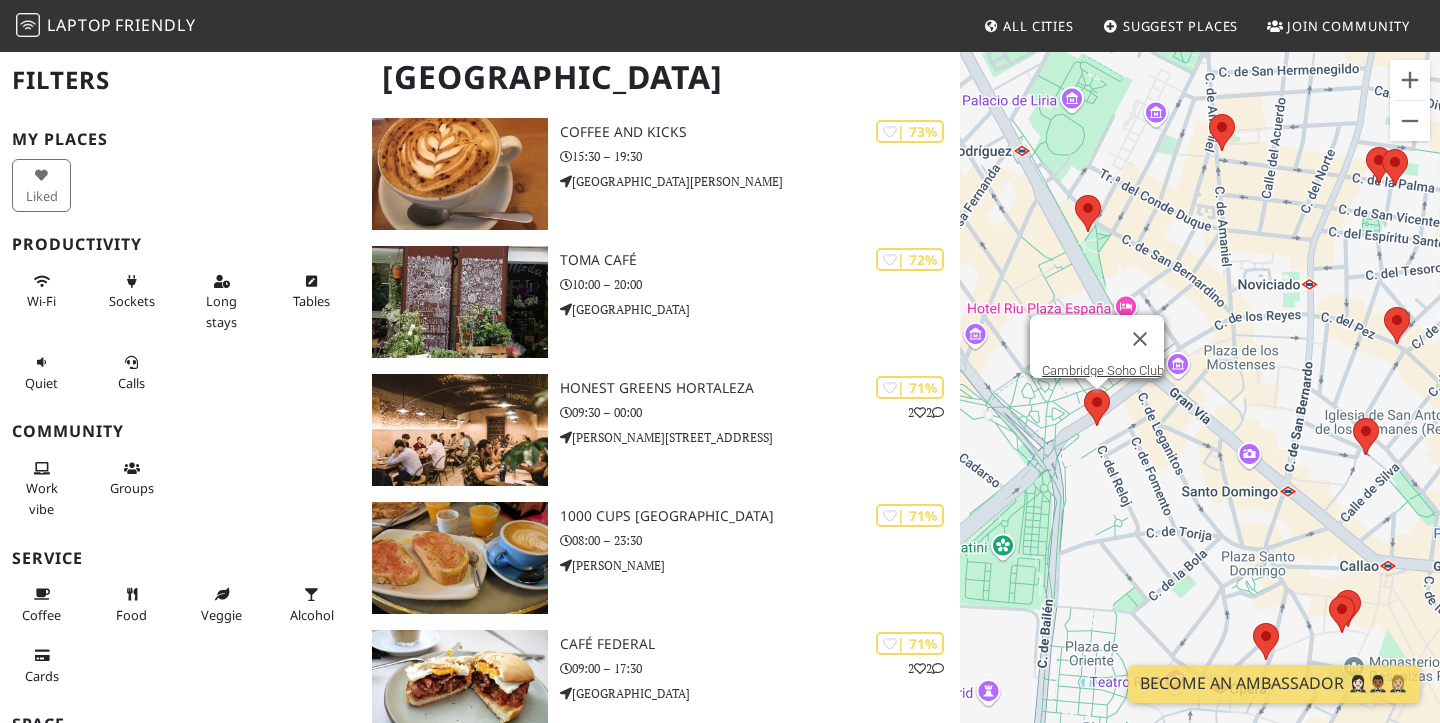 click at bounding box center (1084, 389) 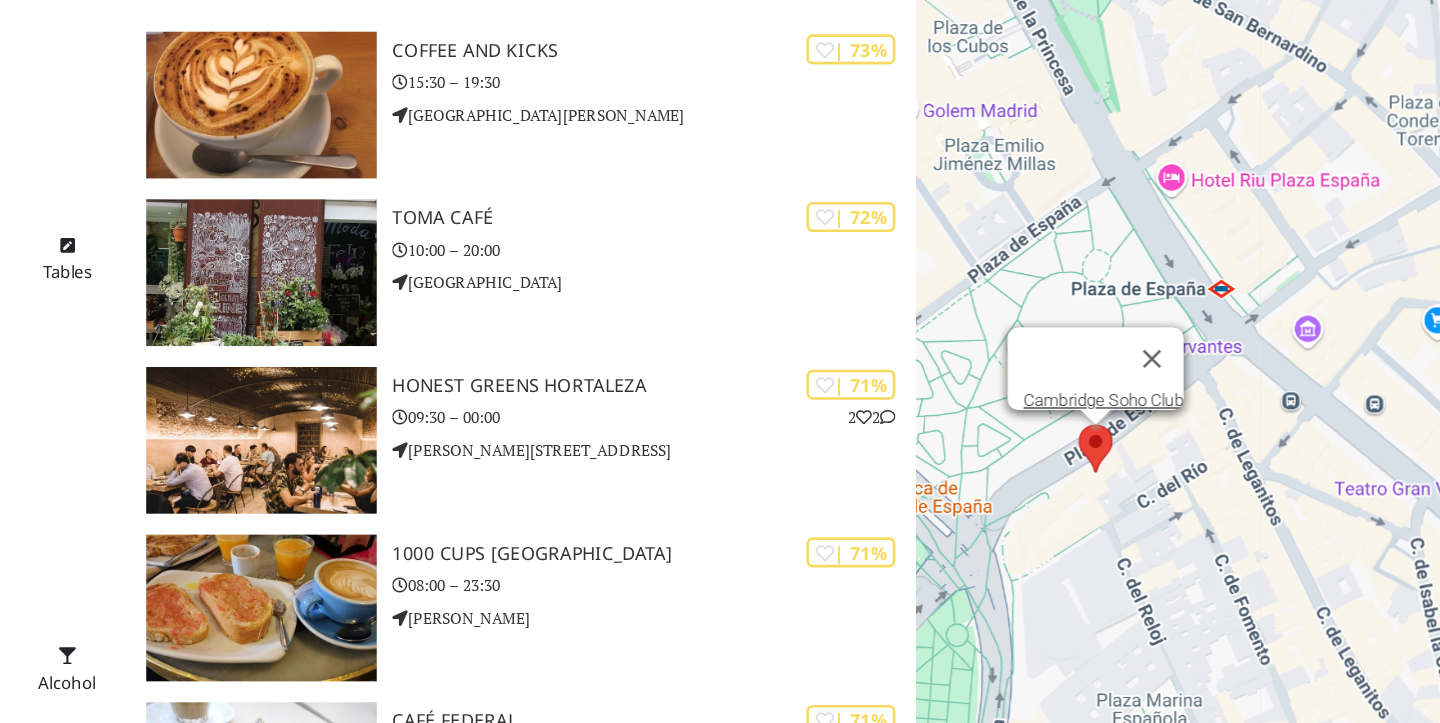 click at bounding box center [1084, 418] 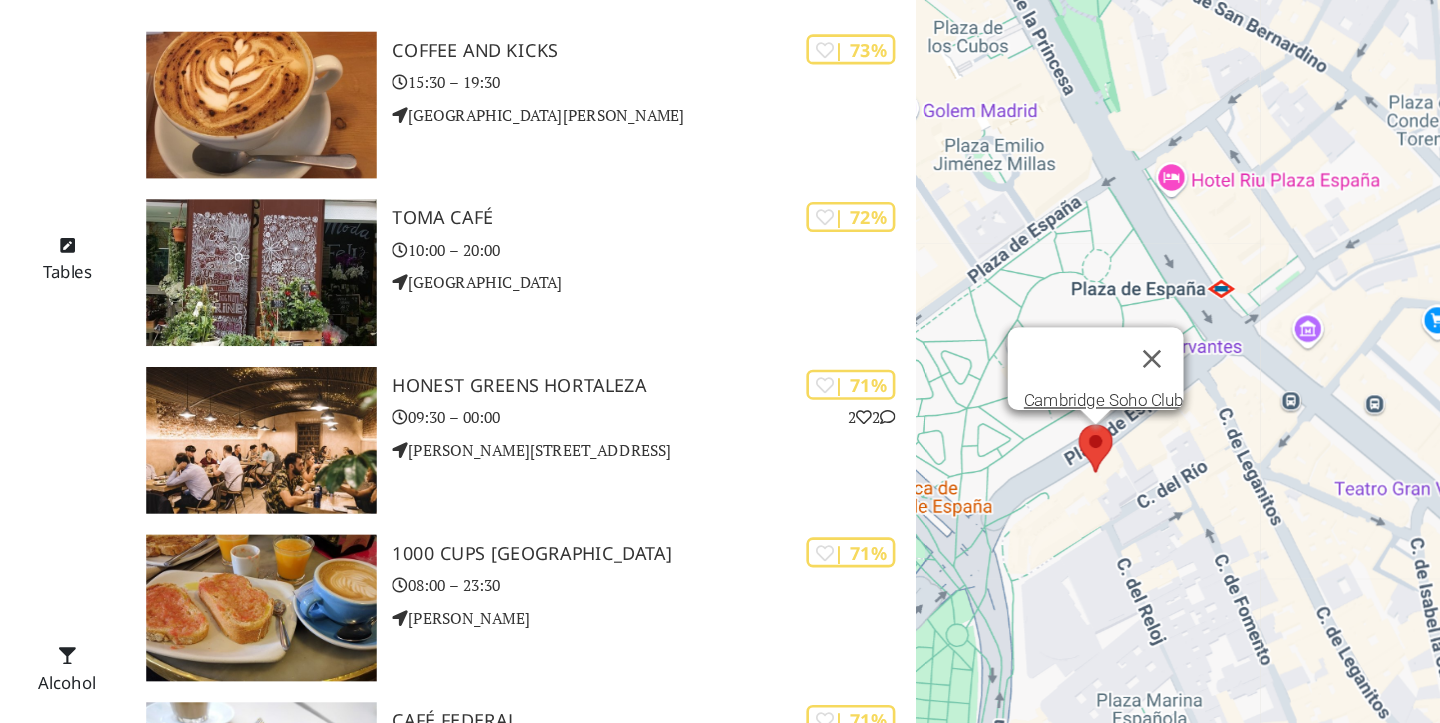 click at bounding box center [1084, 418] 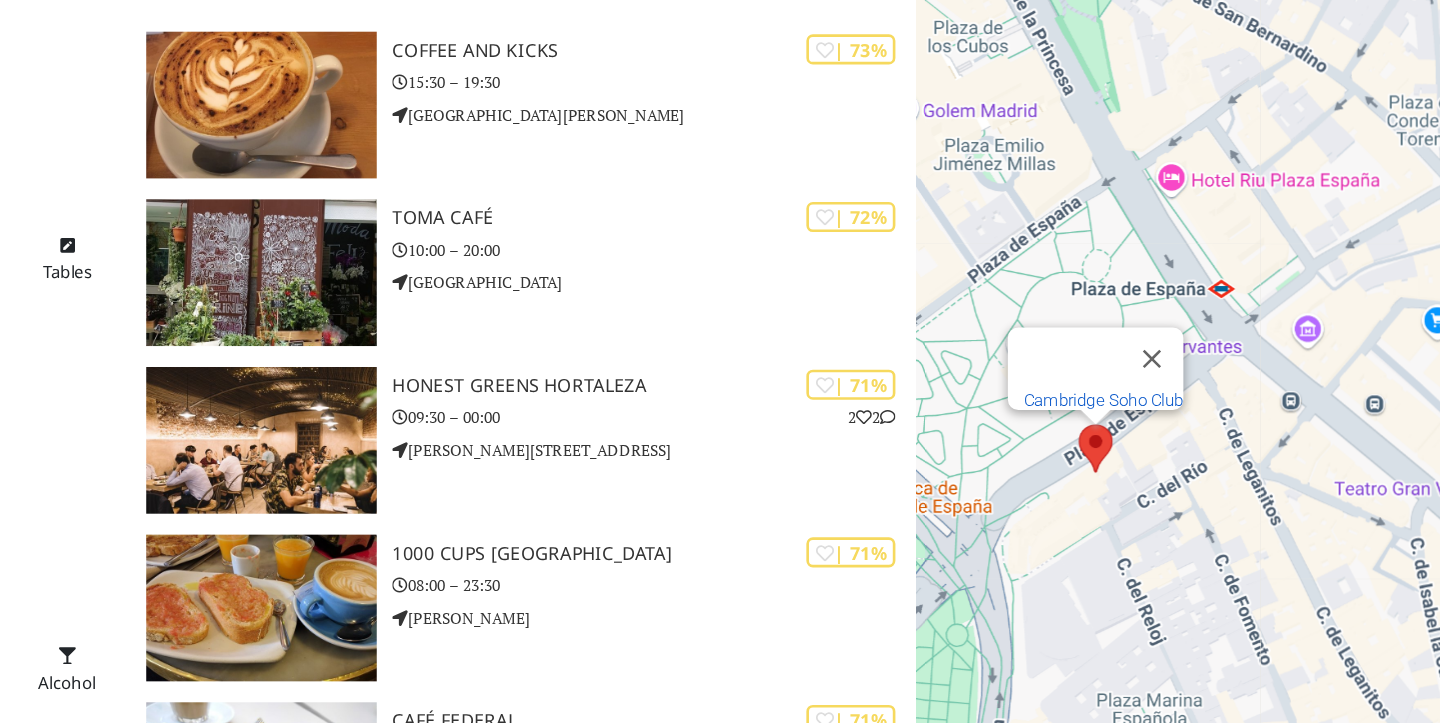 click on "Cambridge Soho Club" at bounding box center [1103, 399] 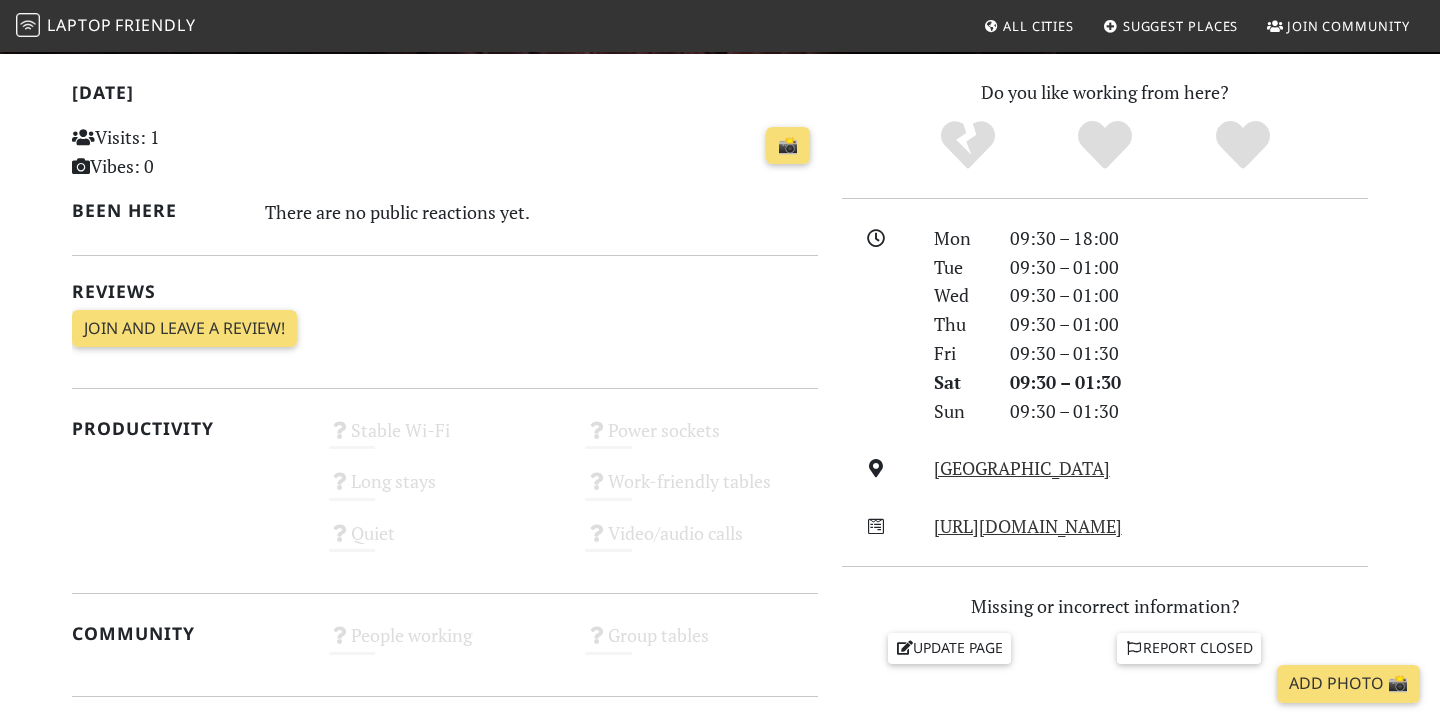 scroll, scrollTop: 413, scrollLeft: 0, axis: vertical 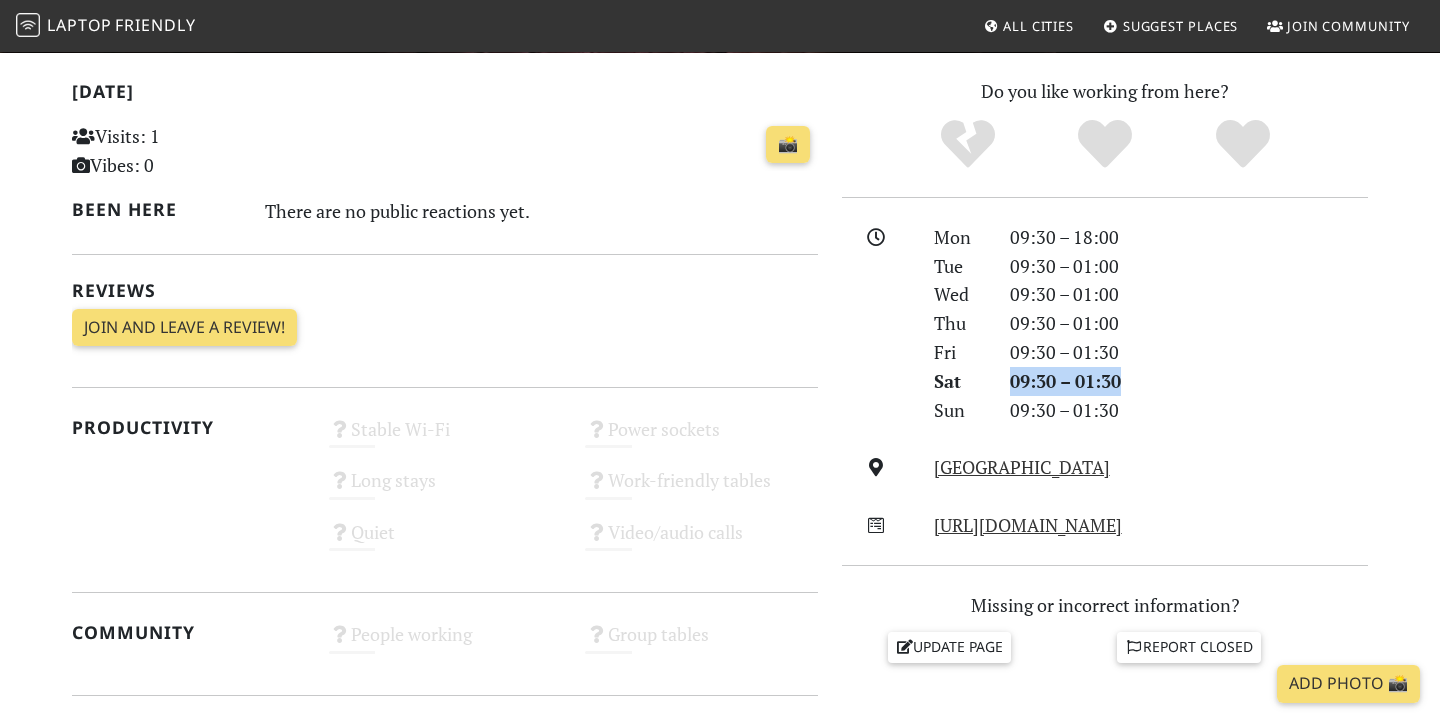 drag, startPoint x: 1127, startPoint y: 375, endPoint x: 965, endPoint y: 375, distance: 162 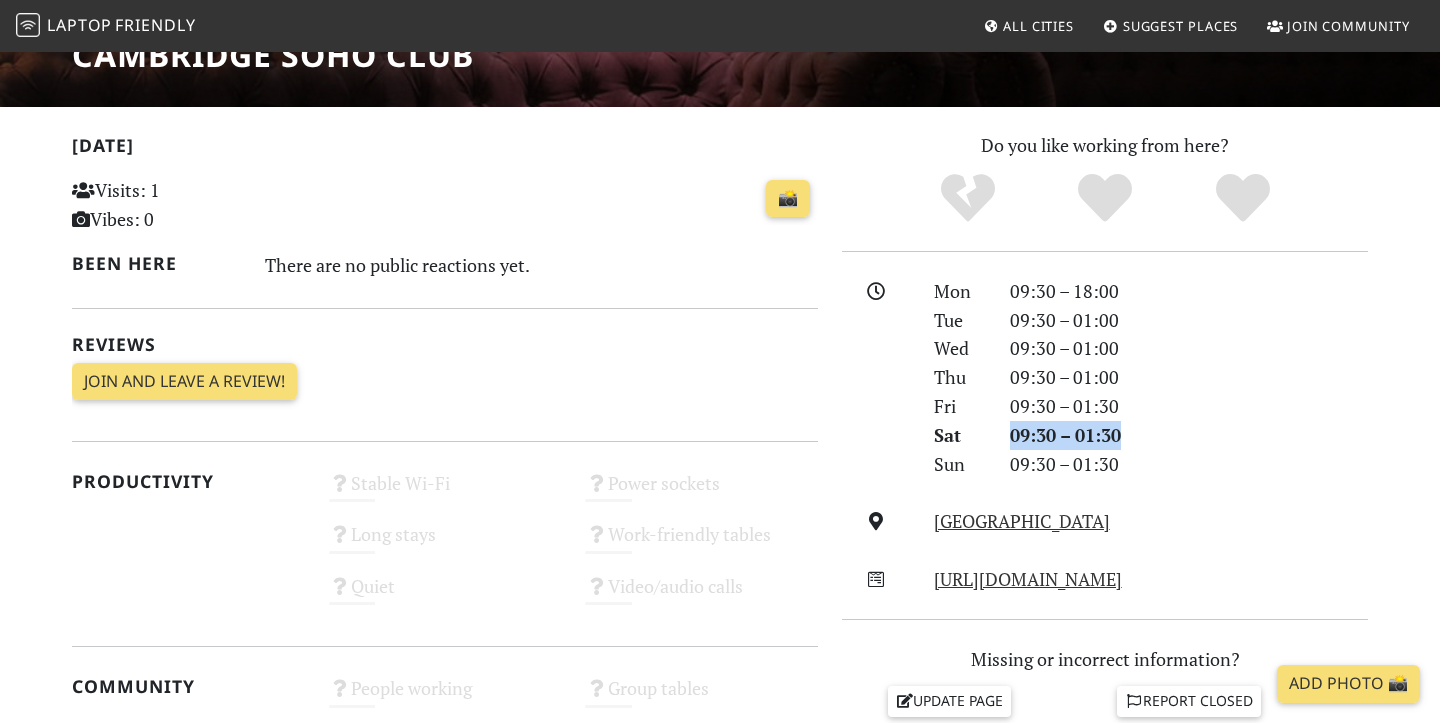 scroll, scrollTop: 0, scrollLeft: 0, axis: both 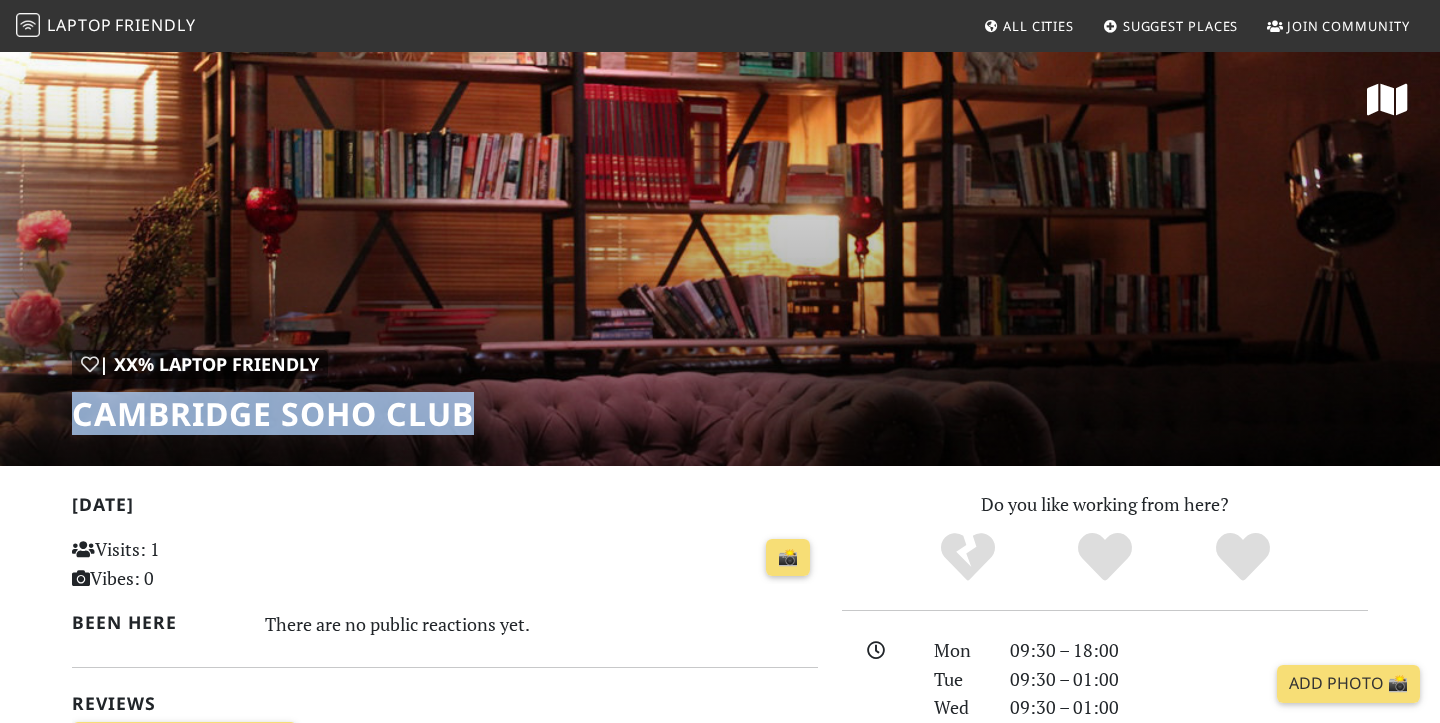 drag, startPoint x: 498, startPoint y: 408, endPoint x: 61, endPoint y: 399, distance: 437.09268 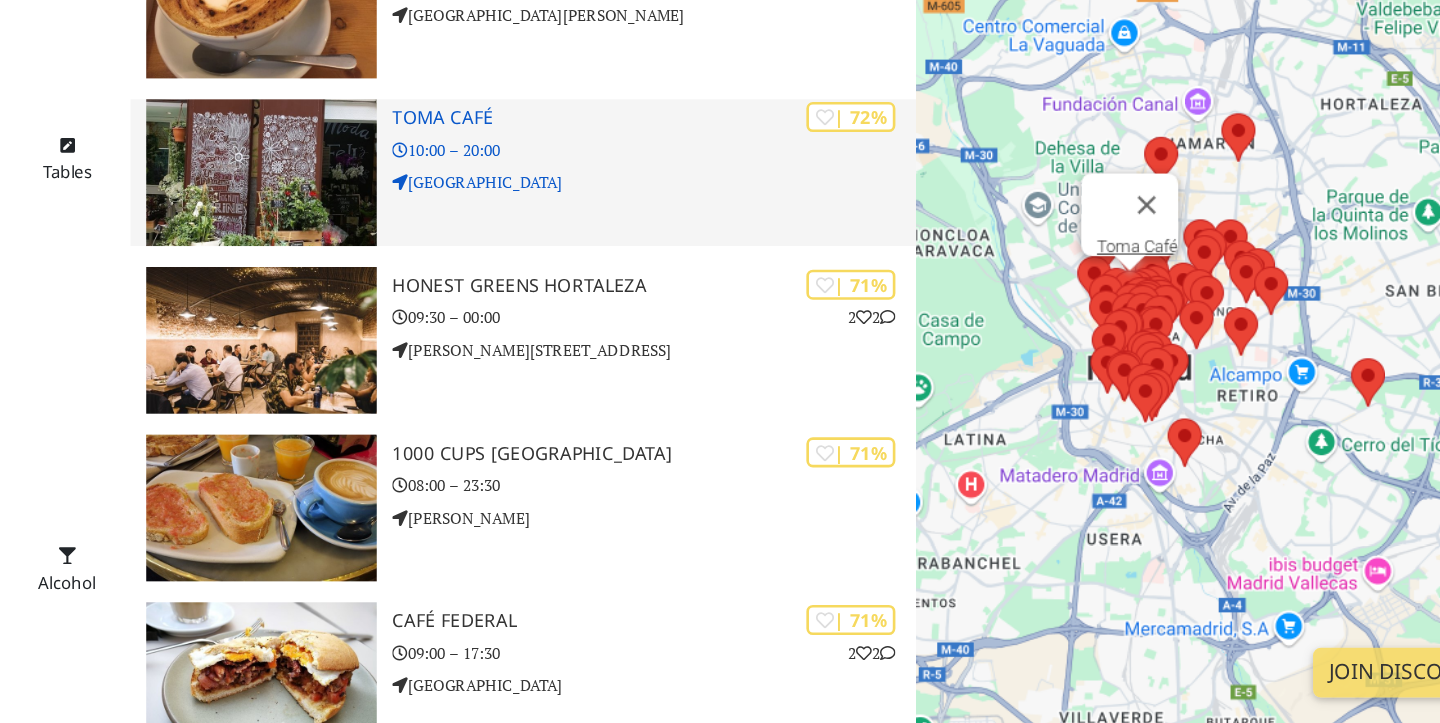scroll, scrollTop: 2228, scrollLeft: 0, axis: vertical 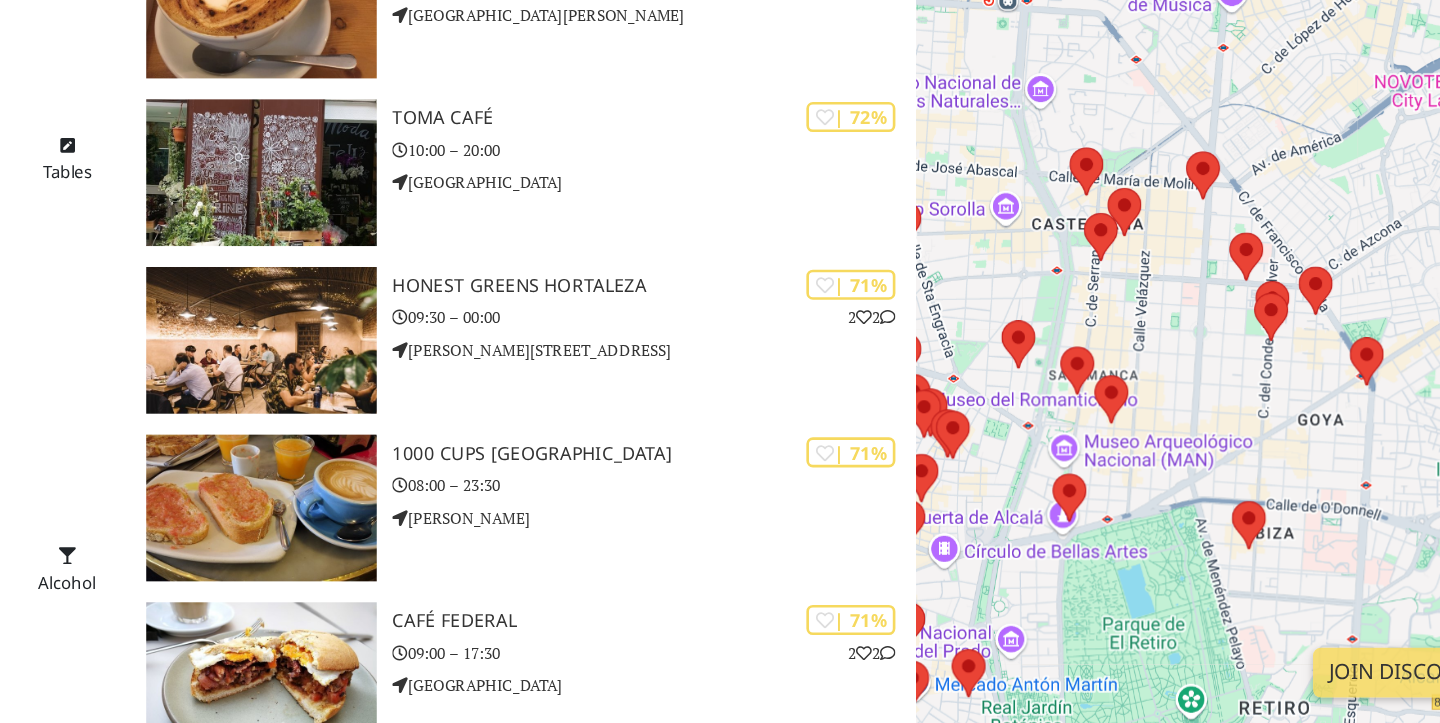 click on "To navigate, press the arrow keys." at bounding box center [1200, 411] 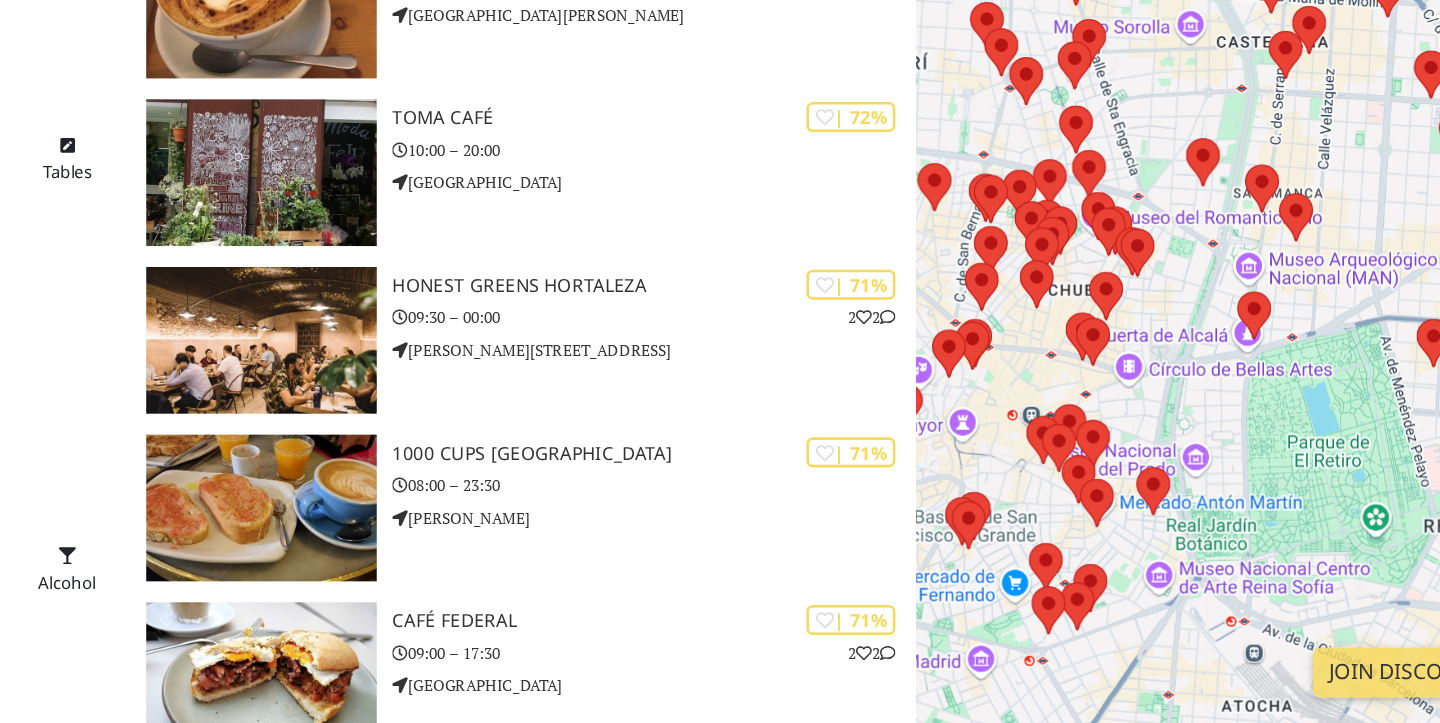 drag, startPoint x: 1157, startPoint y: 477, endPoint x: 1317, endPoint y: 317, distance: 226.27417 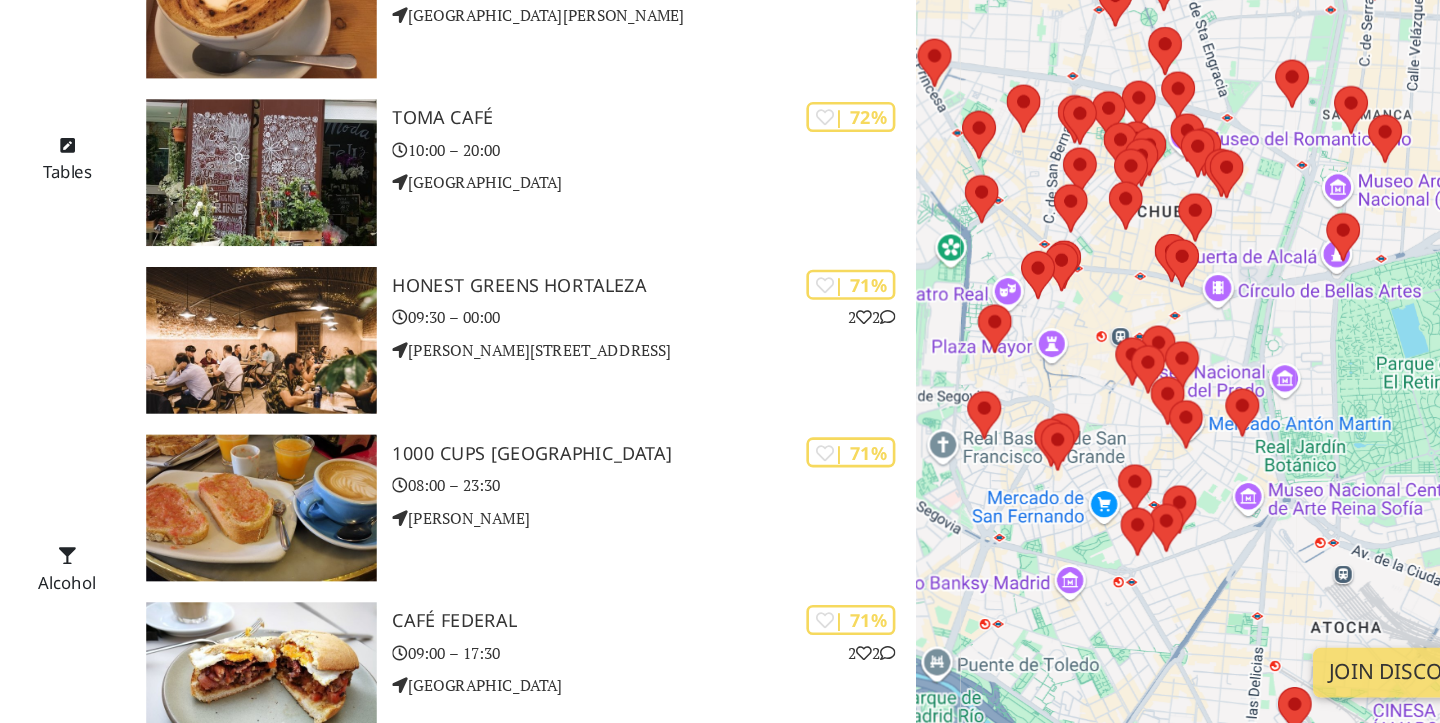 drag, startPoint x: 1214, startPoint y: 437, endPoint x: 1263, endPoint y: 397, distance: 63.25346 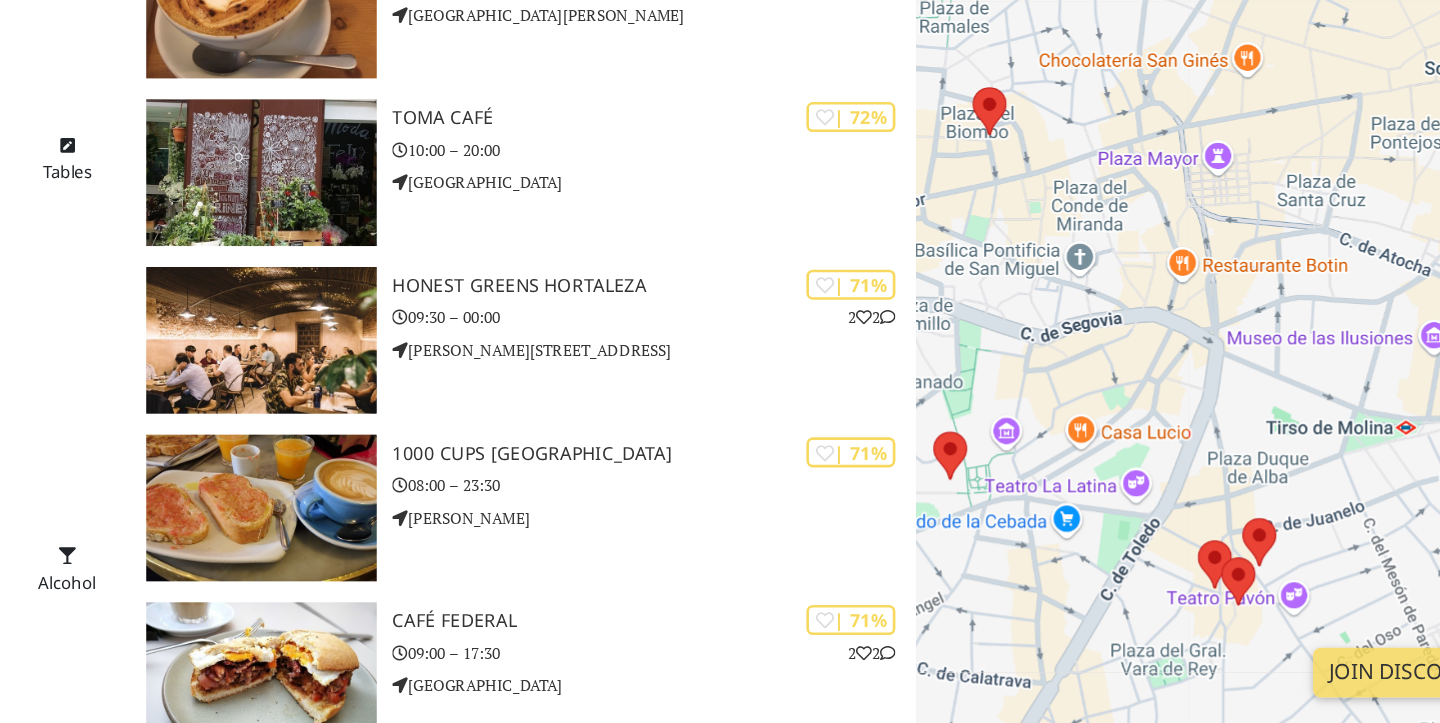 drag, startPoint x: 1069, startPoint y: 492, endPoint x: 1205, endPoint y: 492, distance: 136 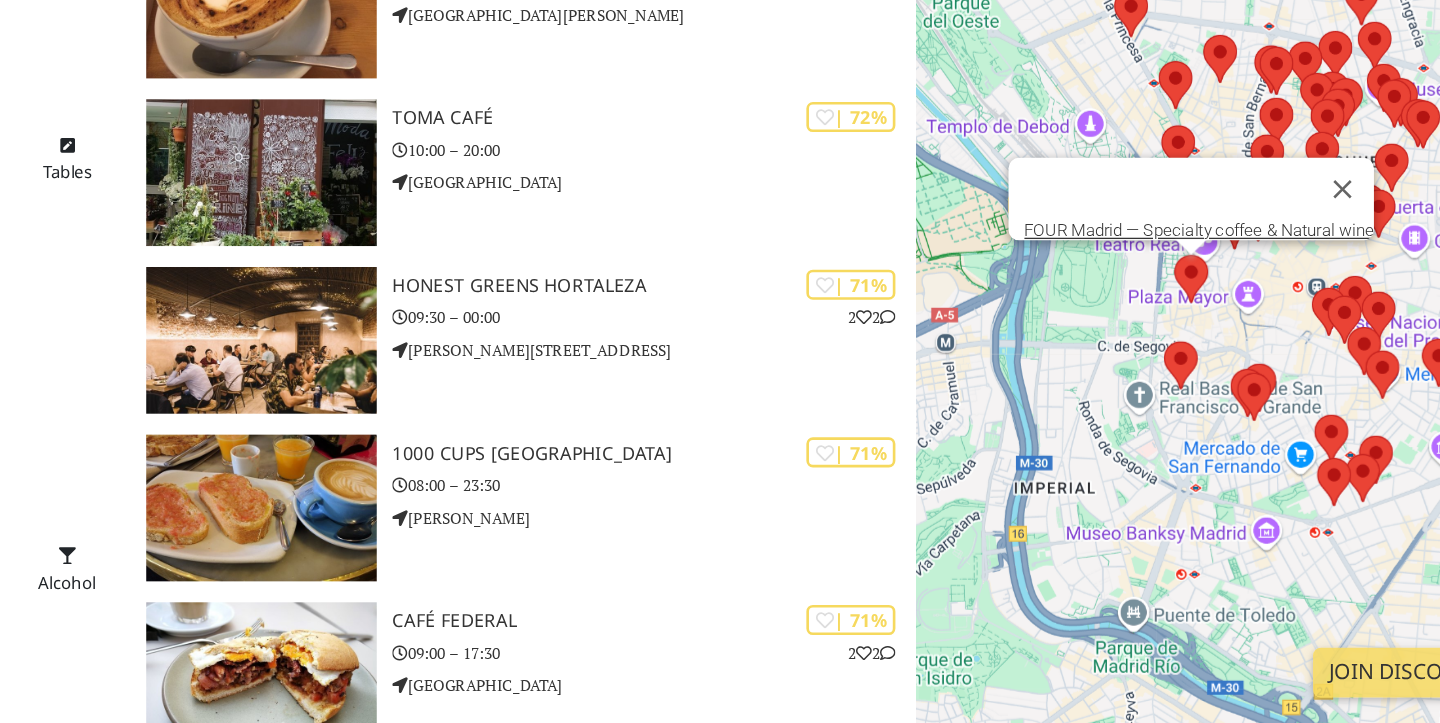 click at bounding box center (1157, 365) 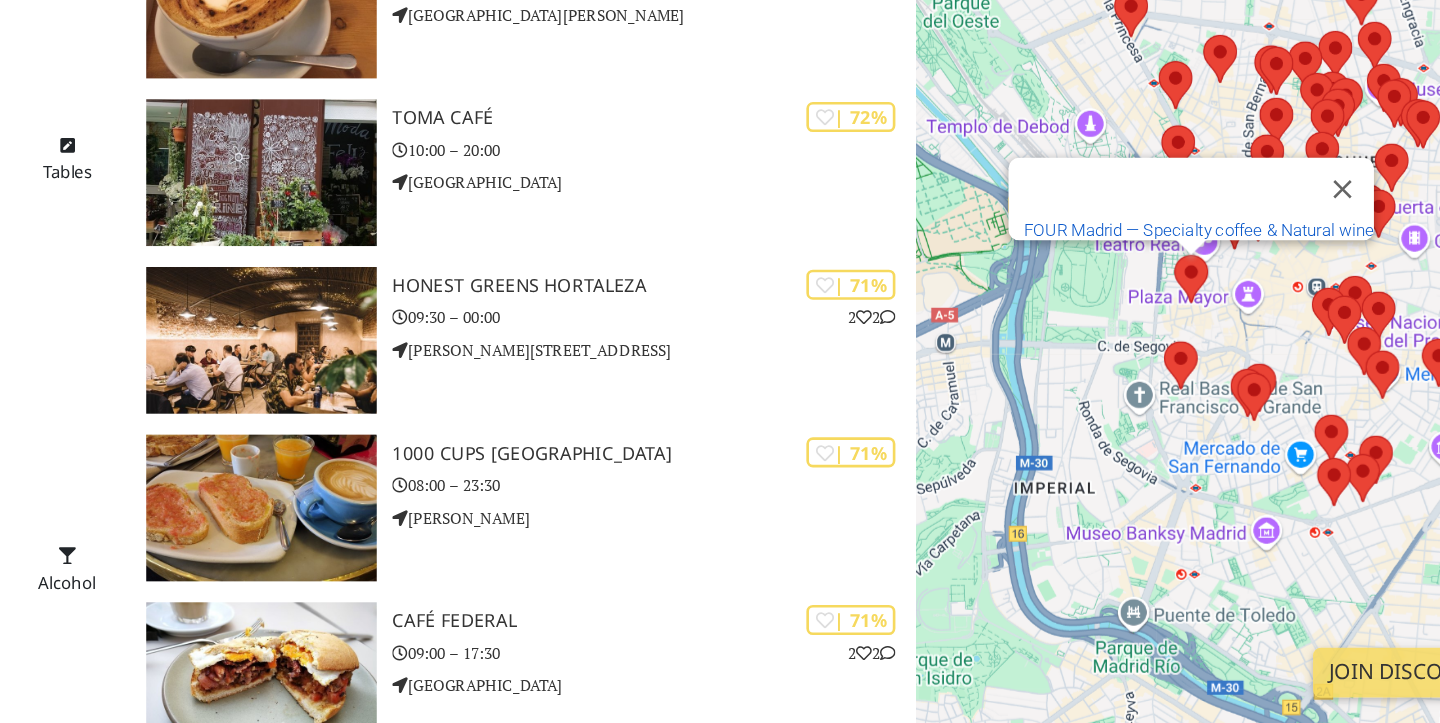 click on "FOUR Madrid — Specialty coffee & Natural wine" at bounding box center (1176, 346) 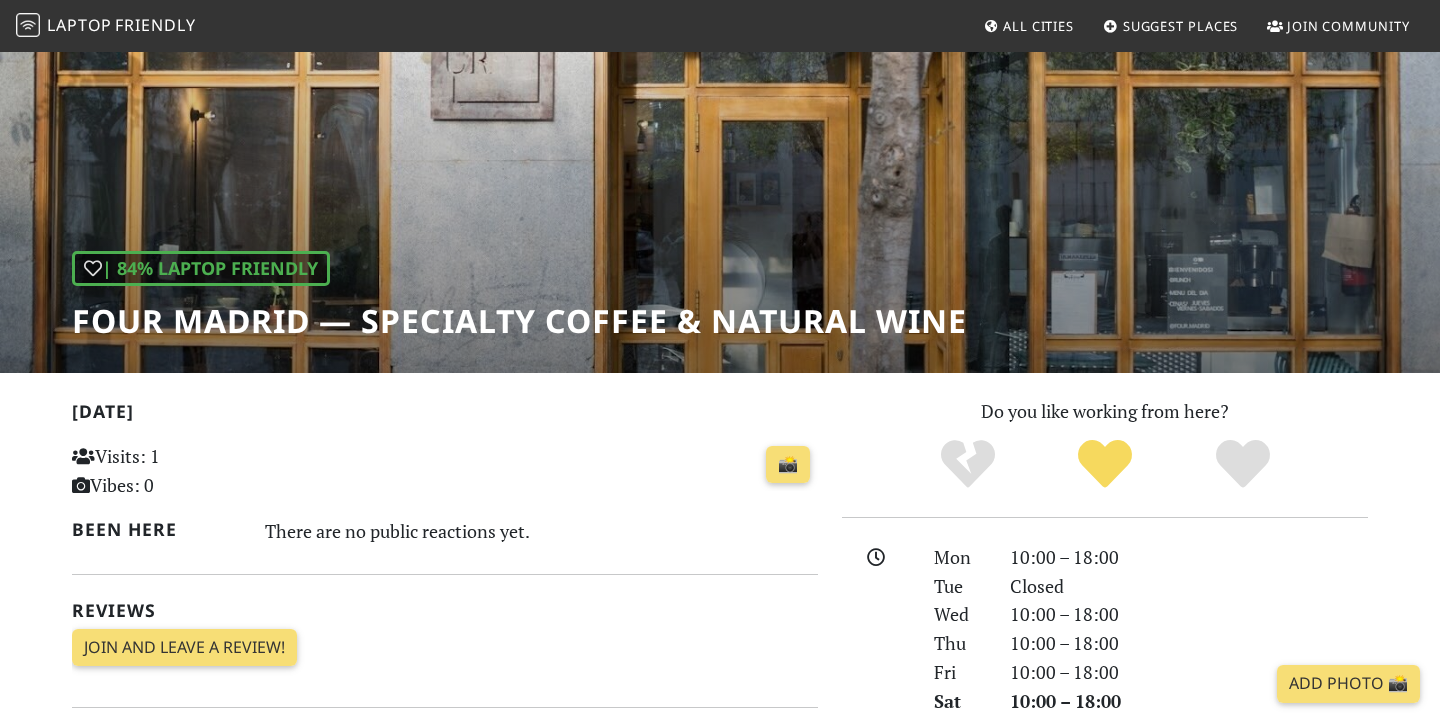 scroll, scrollTop: 74, scrollLeft: 0, axis: vertical 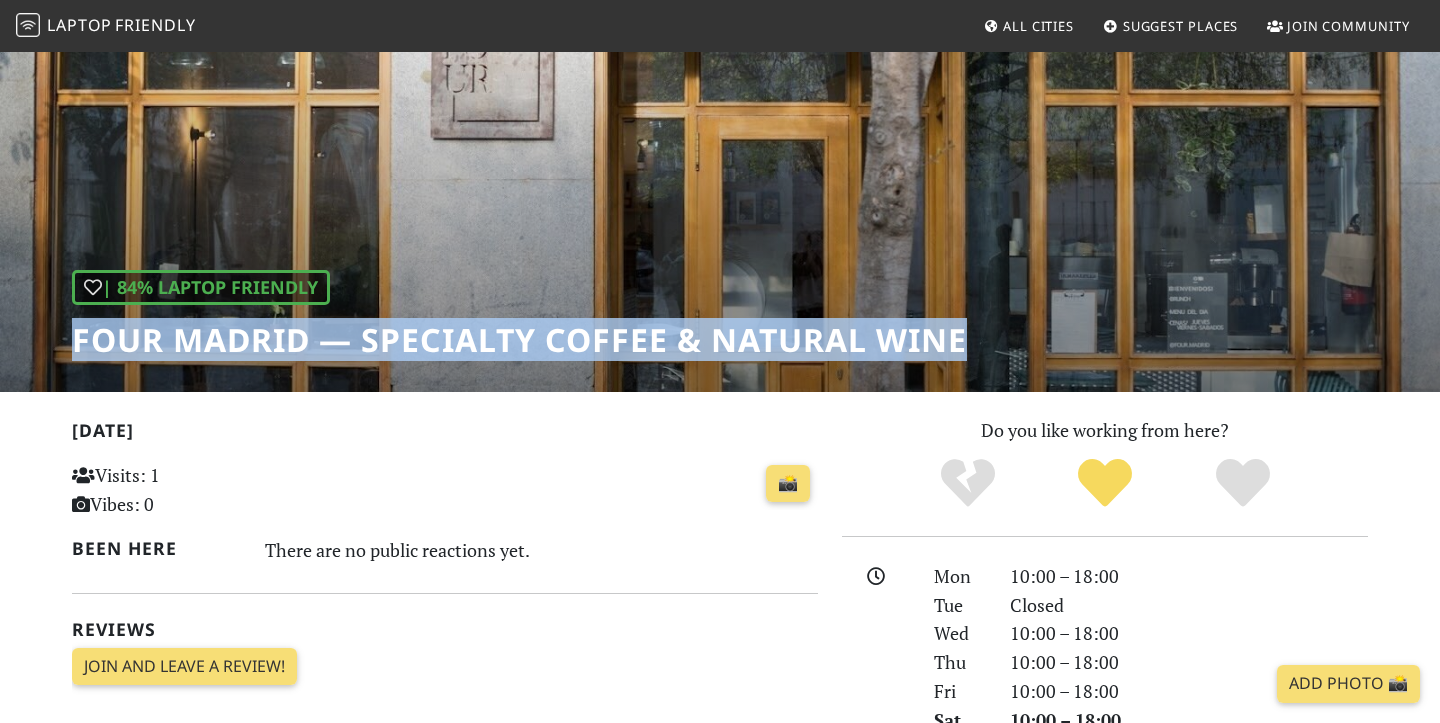 drag, startPoint x: 988, startPoint y: 334, endPoint x: 72, endPoint y: 344, distance: 916.05457 